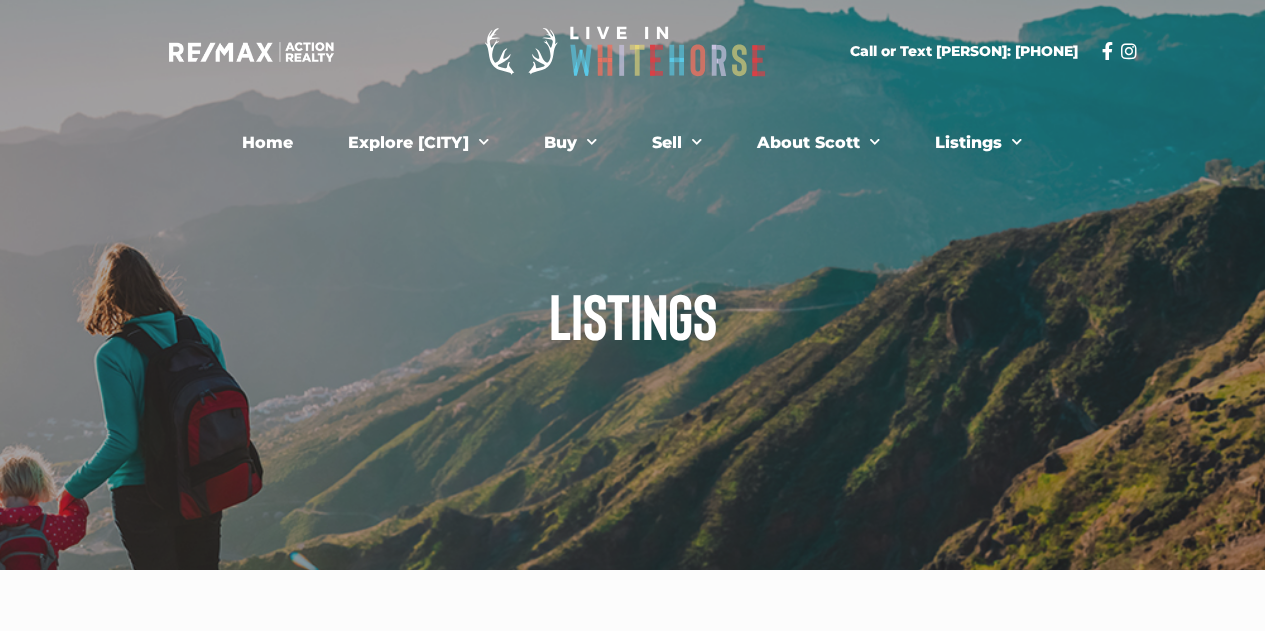 scroll, scrollTop: 0, scrollLeft: 0, axis: both 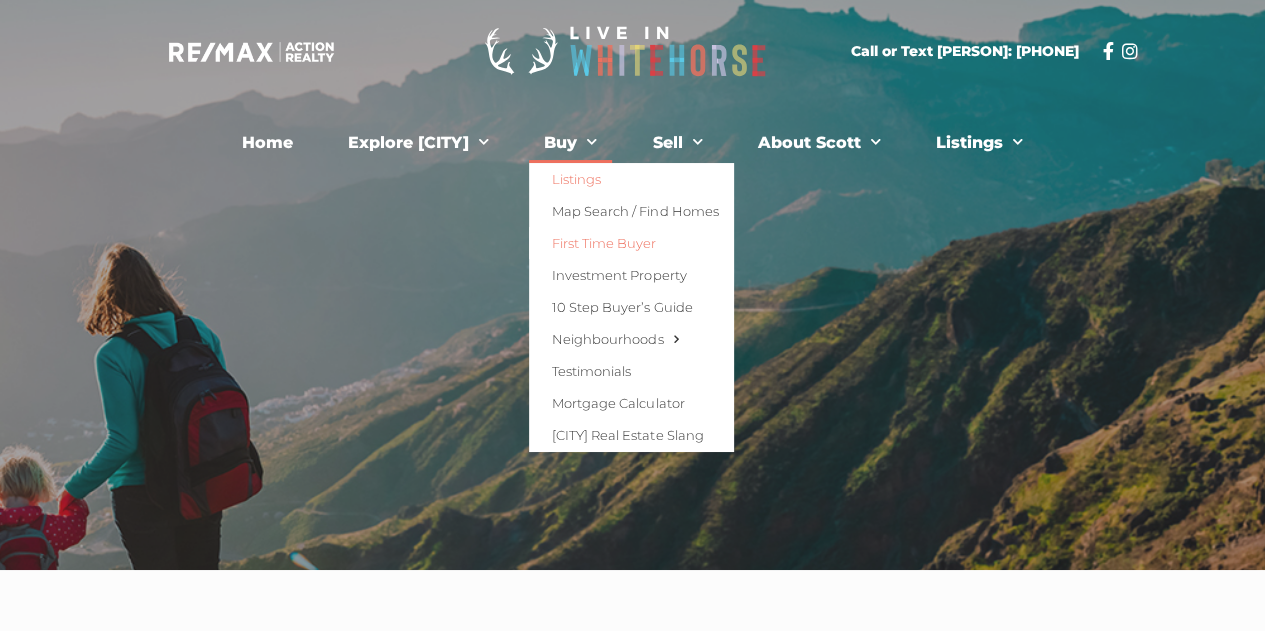 click on "First Time Buyer" 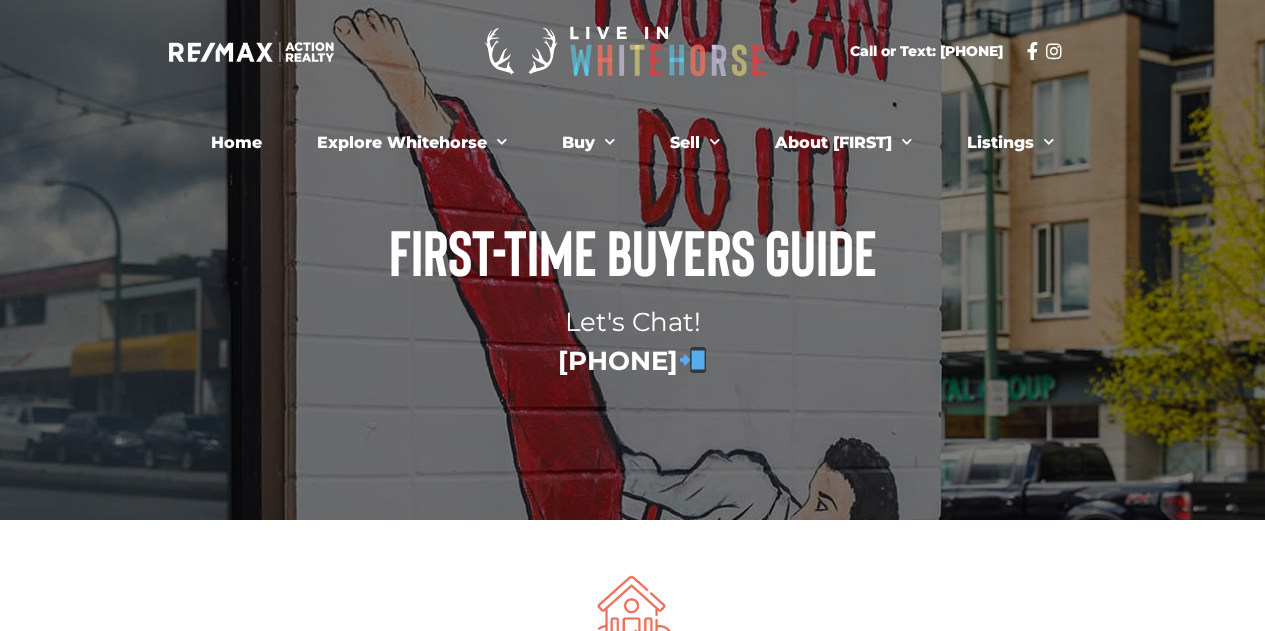 scroll, scrollTop: 0, scrollLeft: 0, axis: both 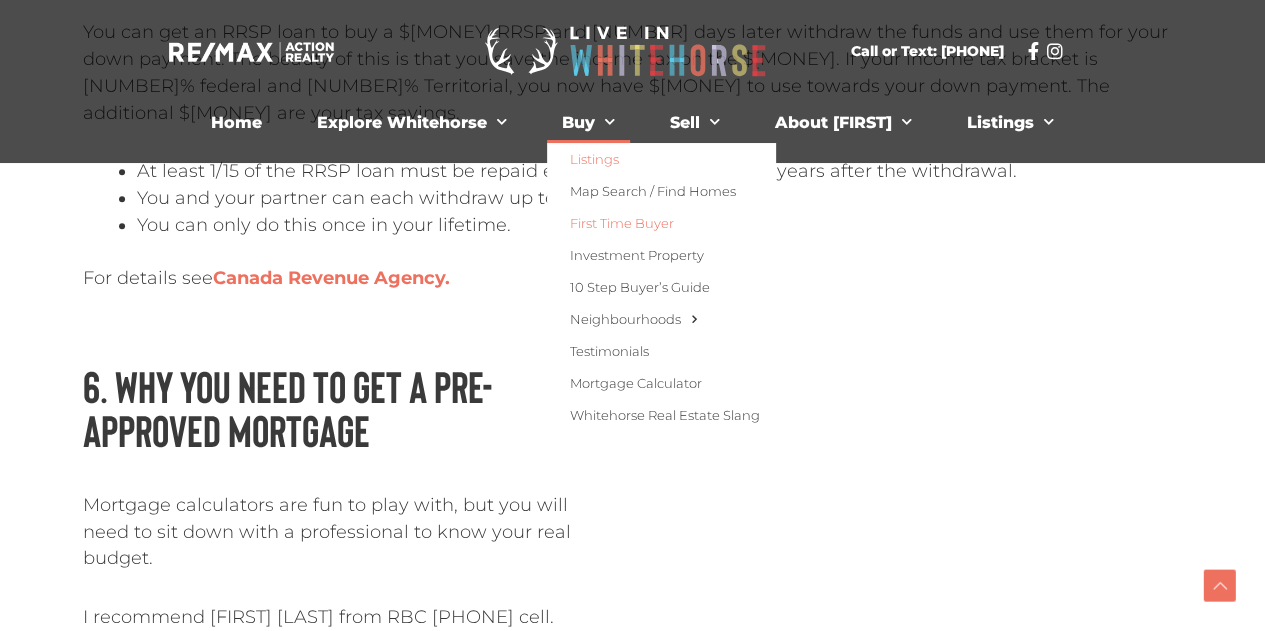 click on "Listings" 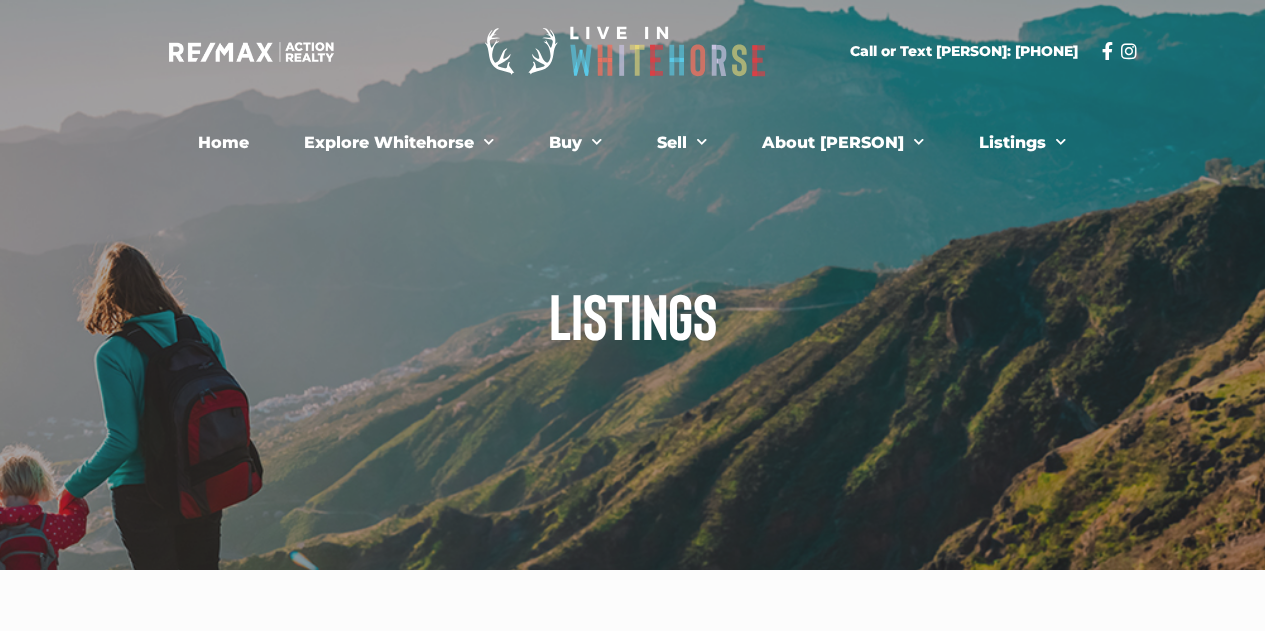scroll, scrollTop: 0, scrollLeft: 0, axis: both 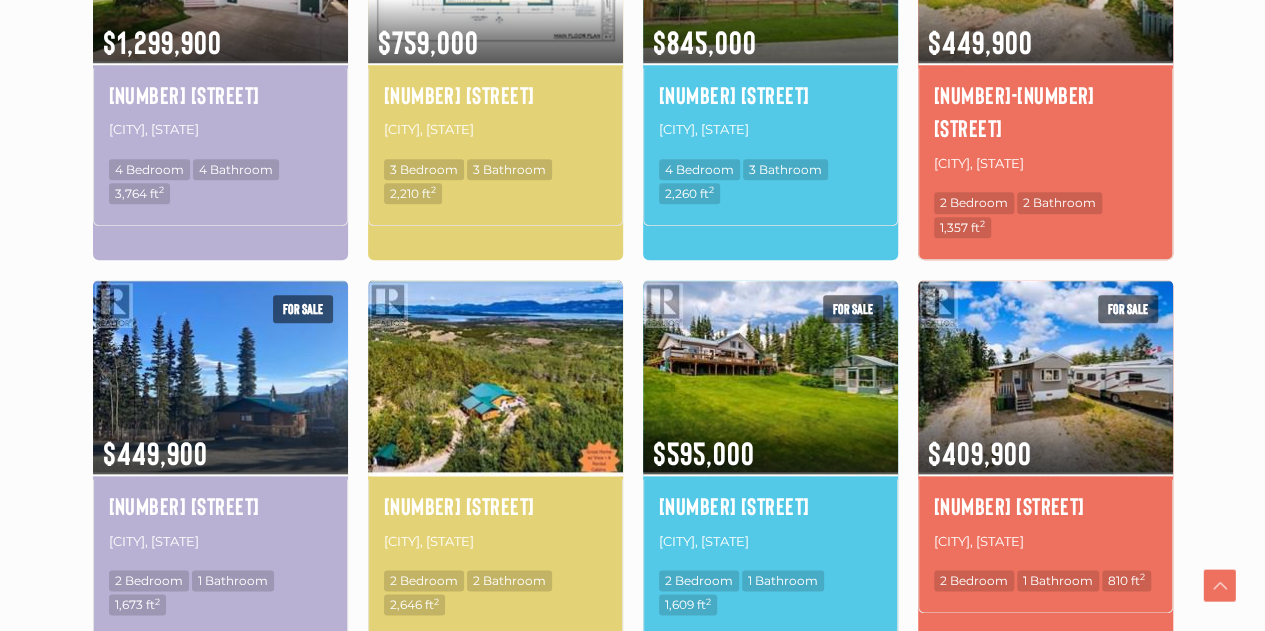 click at bounding box center (495, 376) 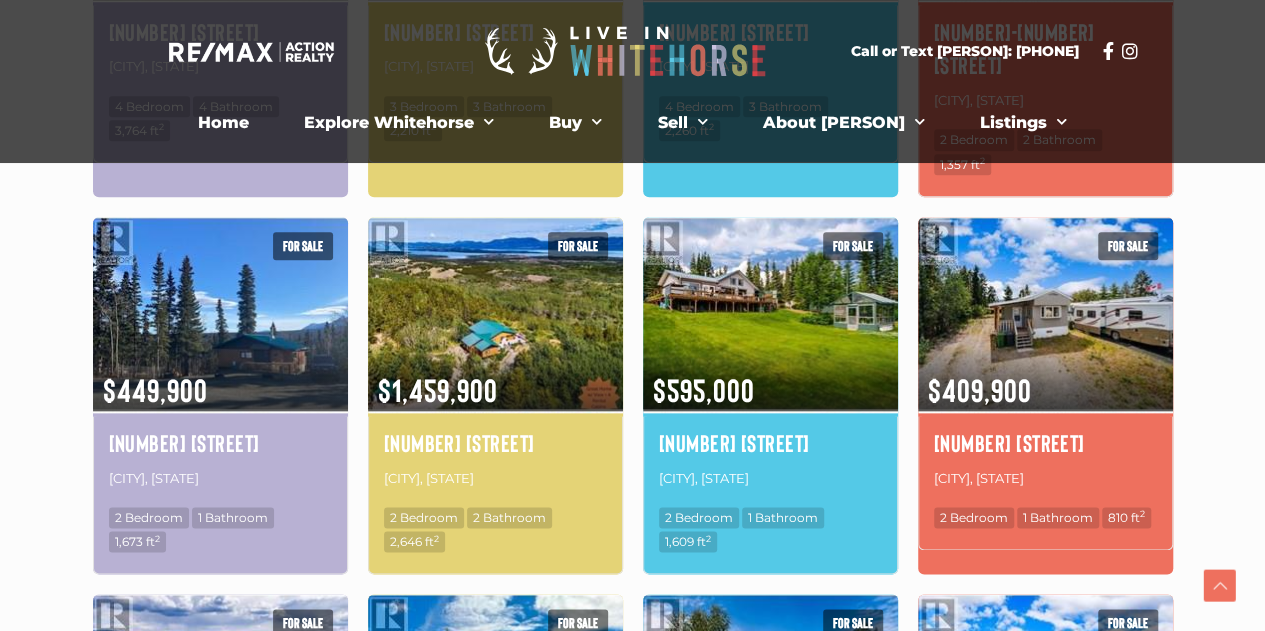 scroll, scrollTop: 919, scrollLeft: 0, axis: vertical 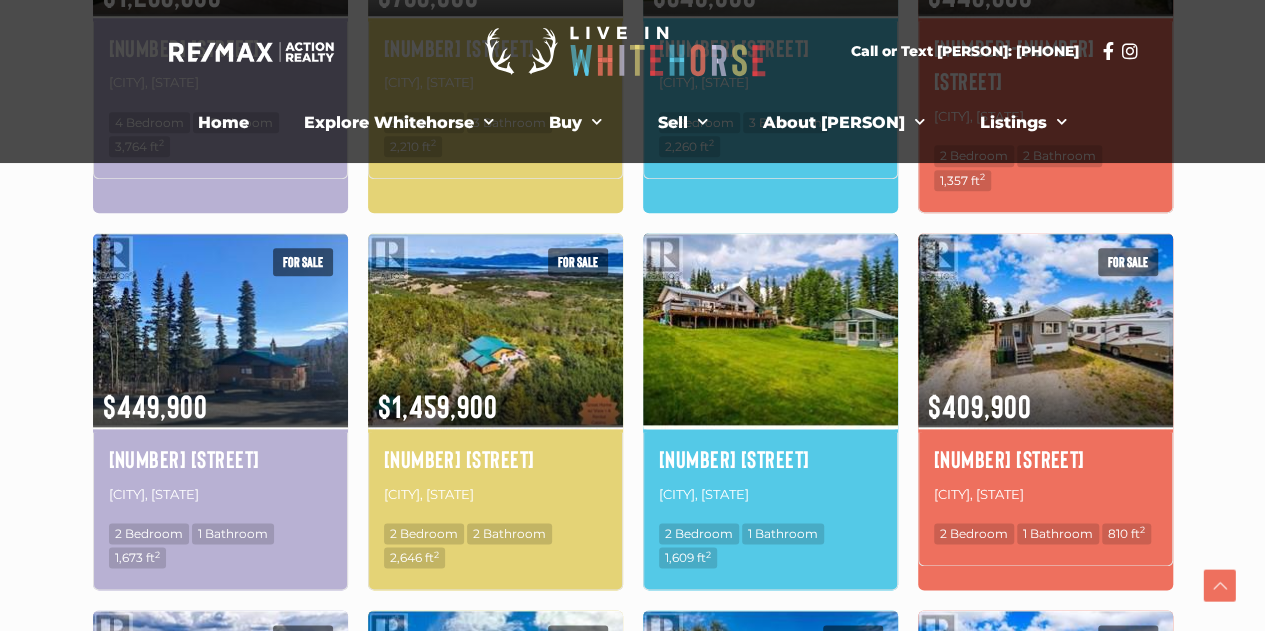 click at bounding box center (770, 329) 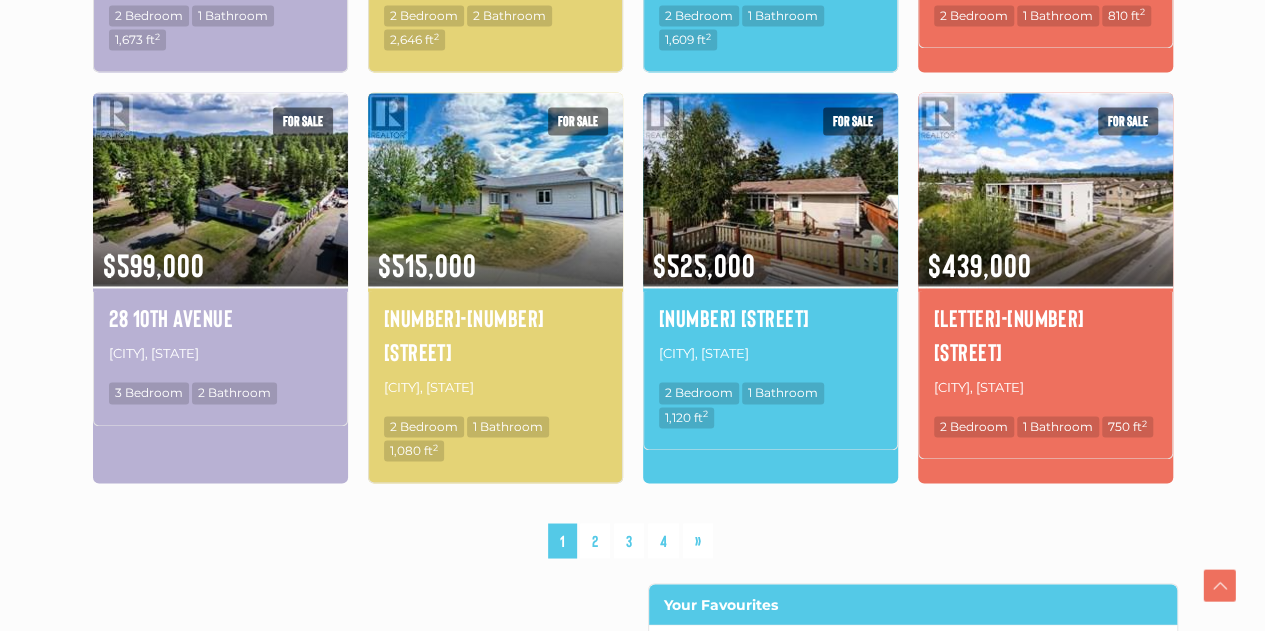scroll, scrollTop: 1591, scrollLeft: 0, axis: vertical 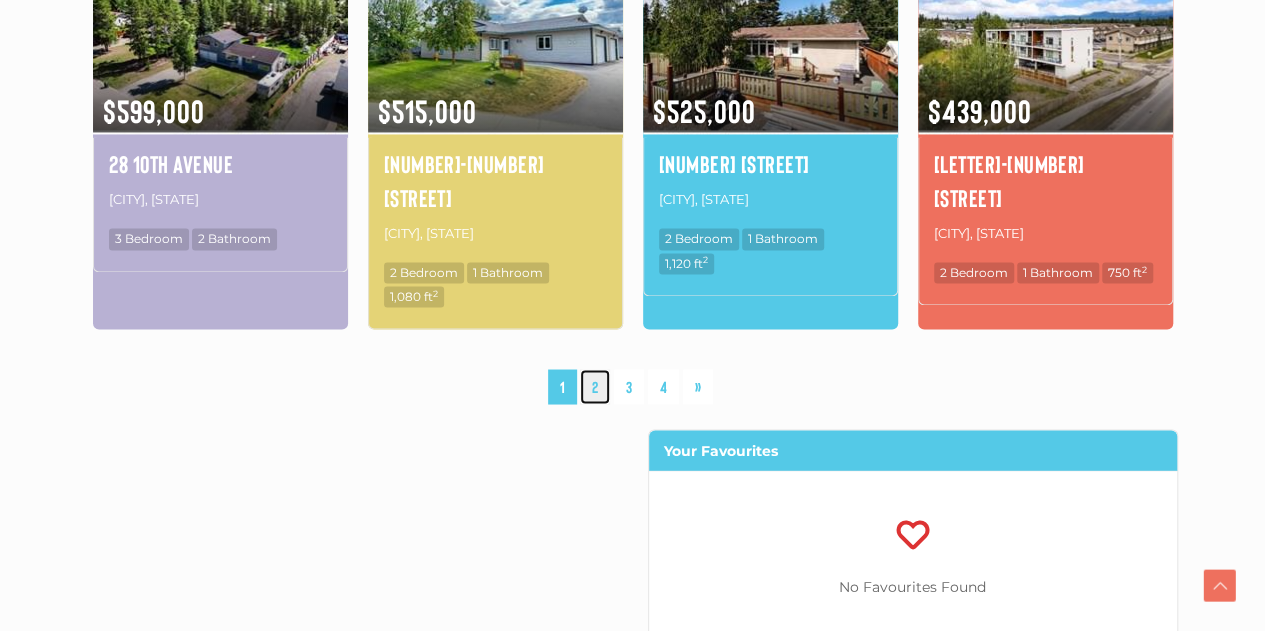 click on "2" at bounding box center [595, 386] 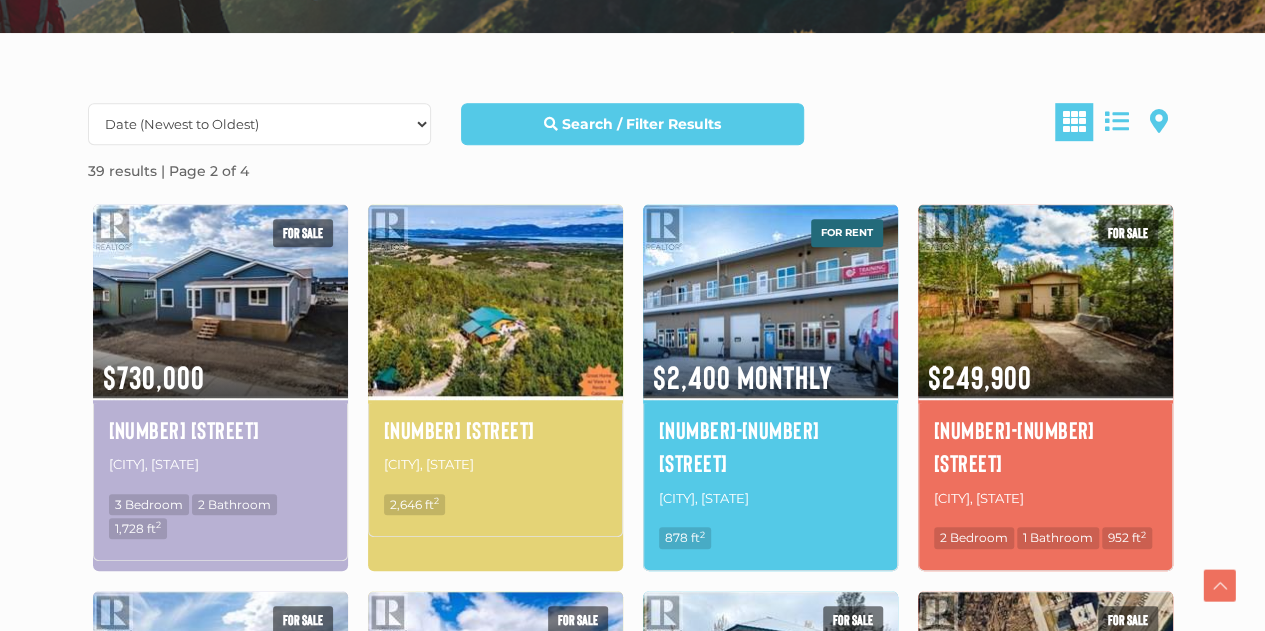 scroll, scrollTop: 550, scrollLeft: 0, axis: vertical 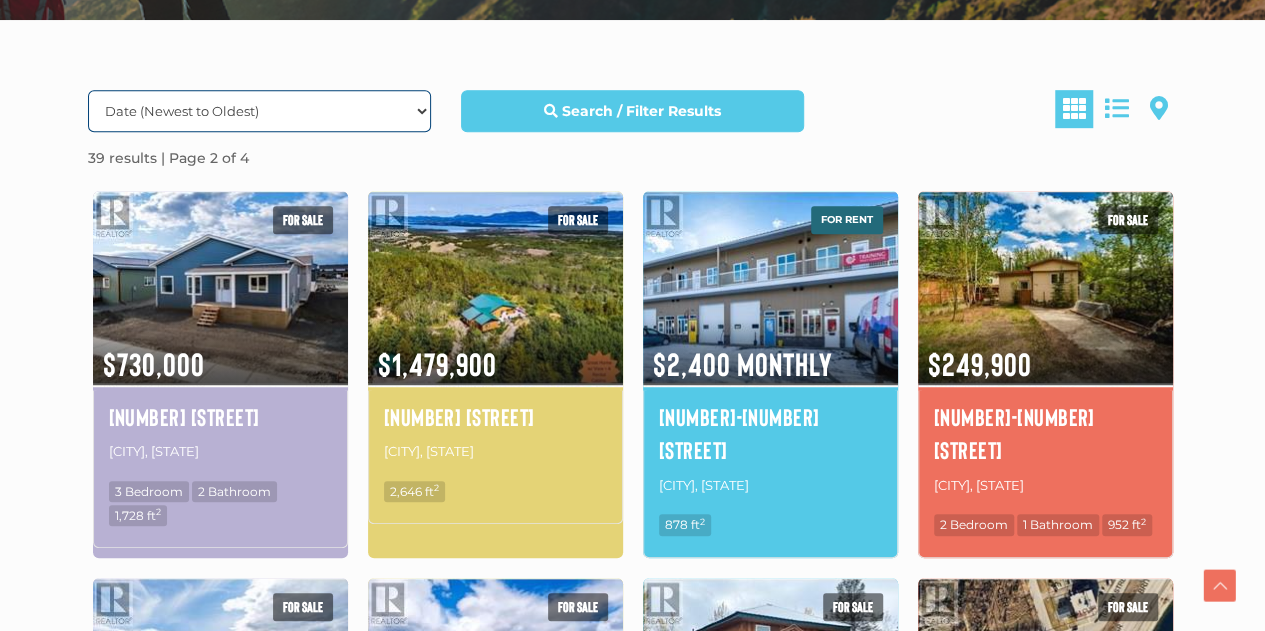 click on "Date (Newest to Oldest) Date (Oldest to Newest) Price (Highest to Lowest) Price (Lowest to Highest) Beds (Highest to Lowest) Beds (Lowest to Highest) Baths (Highest to Lowest) Baths (Lowest to Highest)" at bounding box center [259, 111] 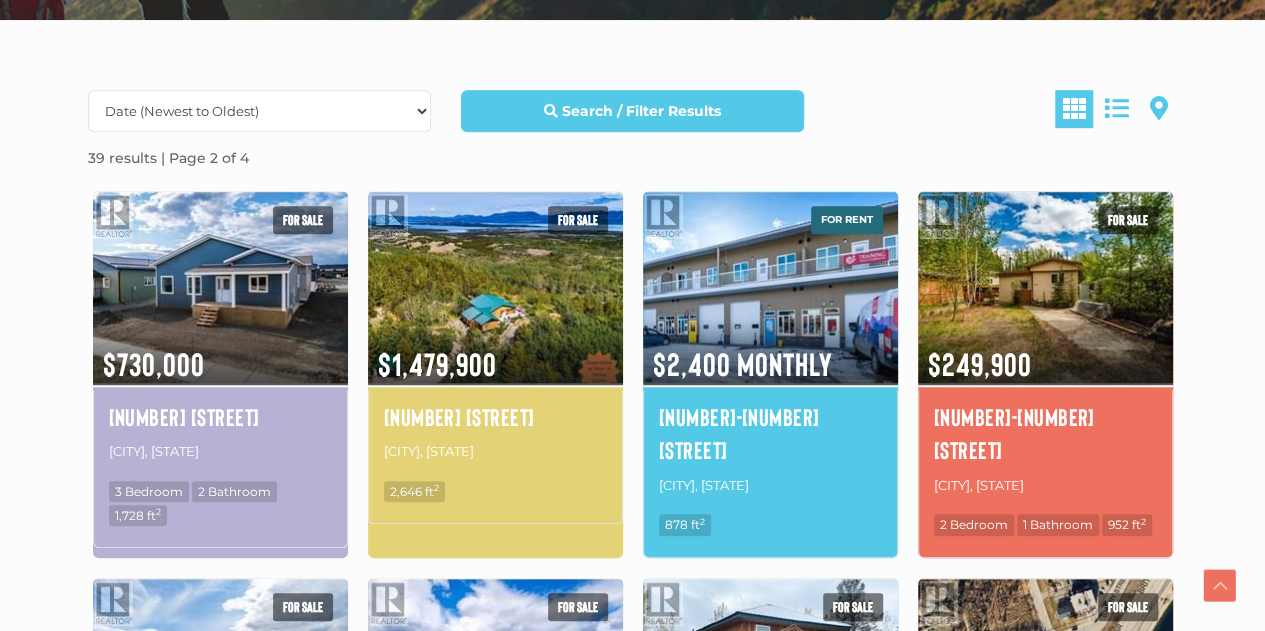 click on "Date (Newest to Oldest) Date (Oldest to Newest) Price (Highest to Lowest) Price (Lowest to Highest) Beds (Highest to Lowest) Beds (Lowest to Highest) Baths (Highest to Lowest) Baths (Lowest to Highest)       Search / Filter Results          39 results
| Page 2 of 4    12   24   48            All Property Types Business Office Other Single Family Vacant Land     All Transaction Types For Rent For Sale       Bedrooms   			                                   0                  10                                            0 10 		     Bathrooms   			                                   0                  10                                            0 10 		     Price   			                                   $0                  $1000000                                            0 1000000 		       All Cities Faro Haines Junction Whitehorse Whitehorse North Whitehorse South Yukon Wide                           Search    For sale   $730,000         11 Omega Street  Whitehorse, Yukon   3 Bedroom   2 Bathroom   2" at bounding box center [632, 856] 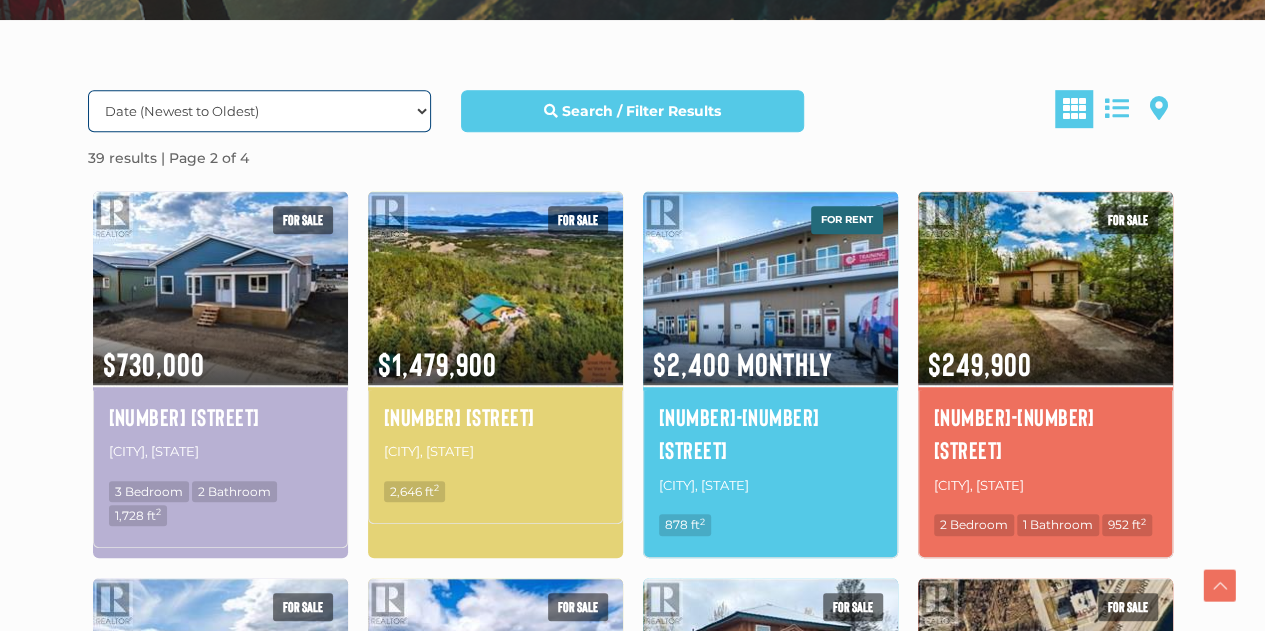 click on "Date (Newest to Oldest) Date (Oldest to Newest) Price (Highest to Lowest) Price (Lowest to Highest) Beds (Highest to Lowest) Beds (Lowest to Highest) Baths (Highest to Lowest) Baths (Lowest to Highest)" at bounding box center [259, 111] 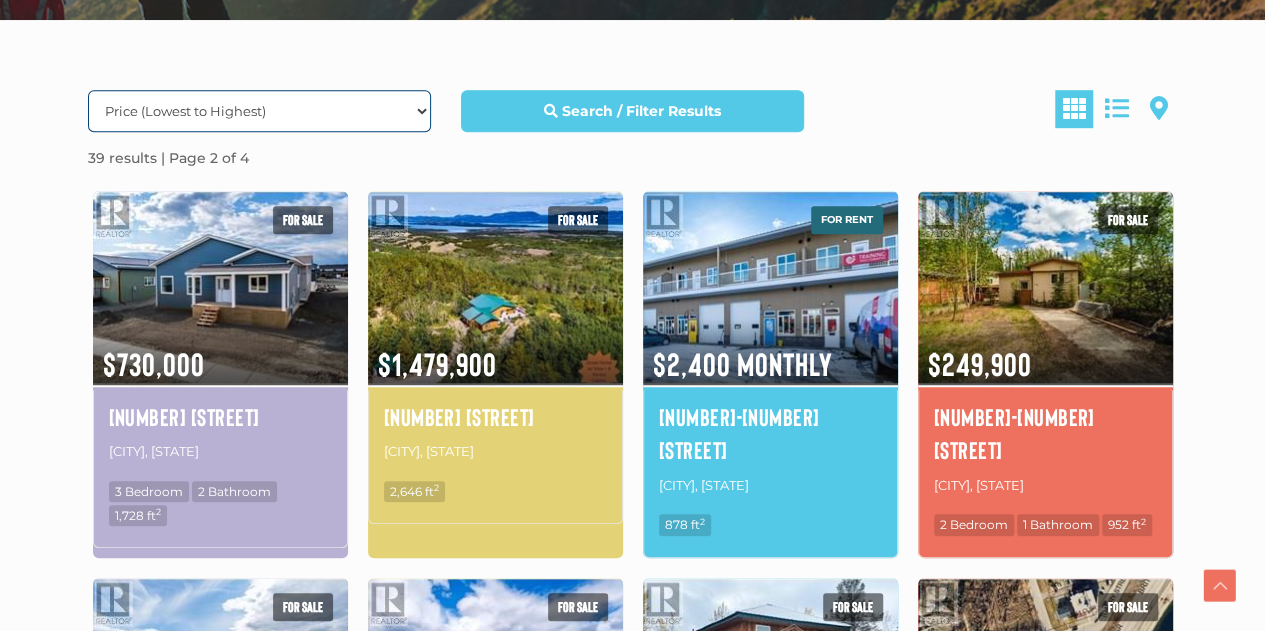 click on "Date (Newest to Oldest) Date (Oldest to Newest) Price (Highest to Lowest) Price (Lowest to Highest) Beds (Highest to Lowest) Beds (Lowest to Highest) Baths (Highest to Lowest) Baths (Lowest to Highest)" at bounding box center (259, 111) 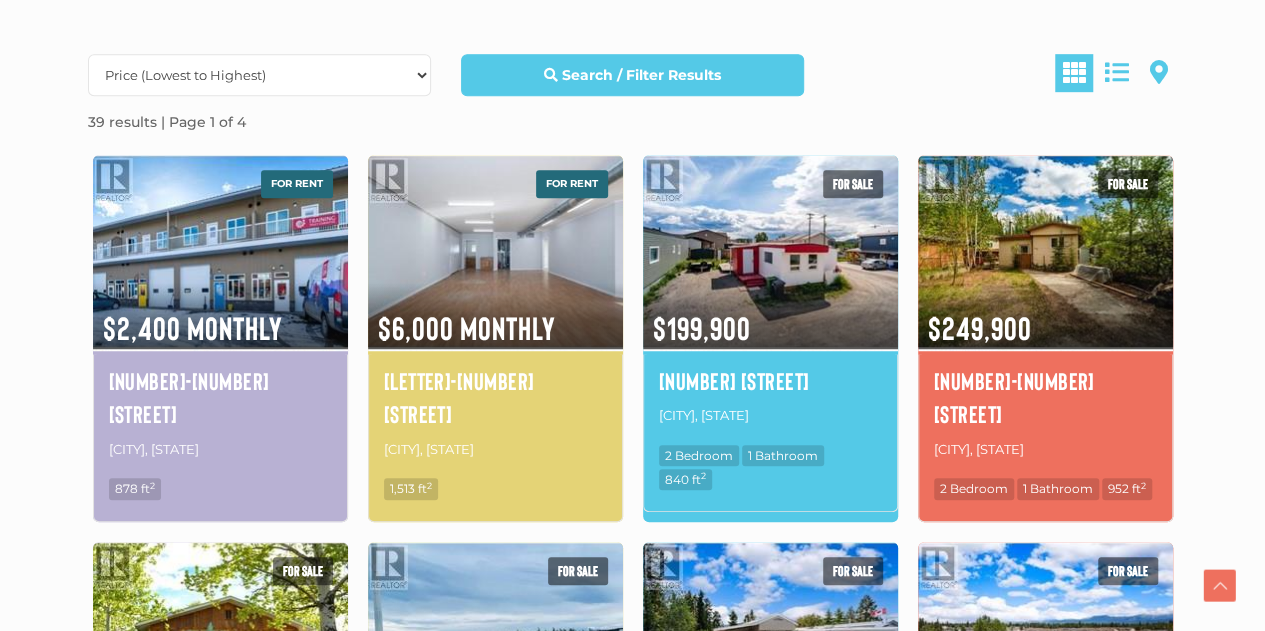 scroll, scrollTop: 590, scrollLeft: 0, axis: vertical 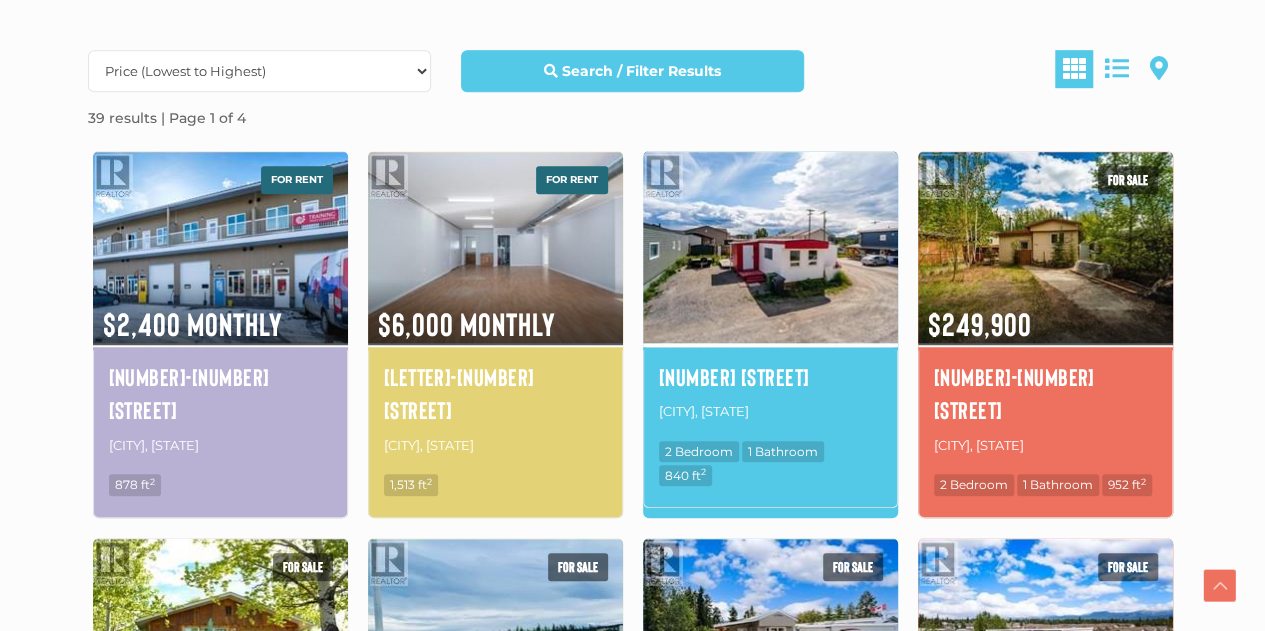 click at bounding box center [770, 247] 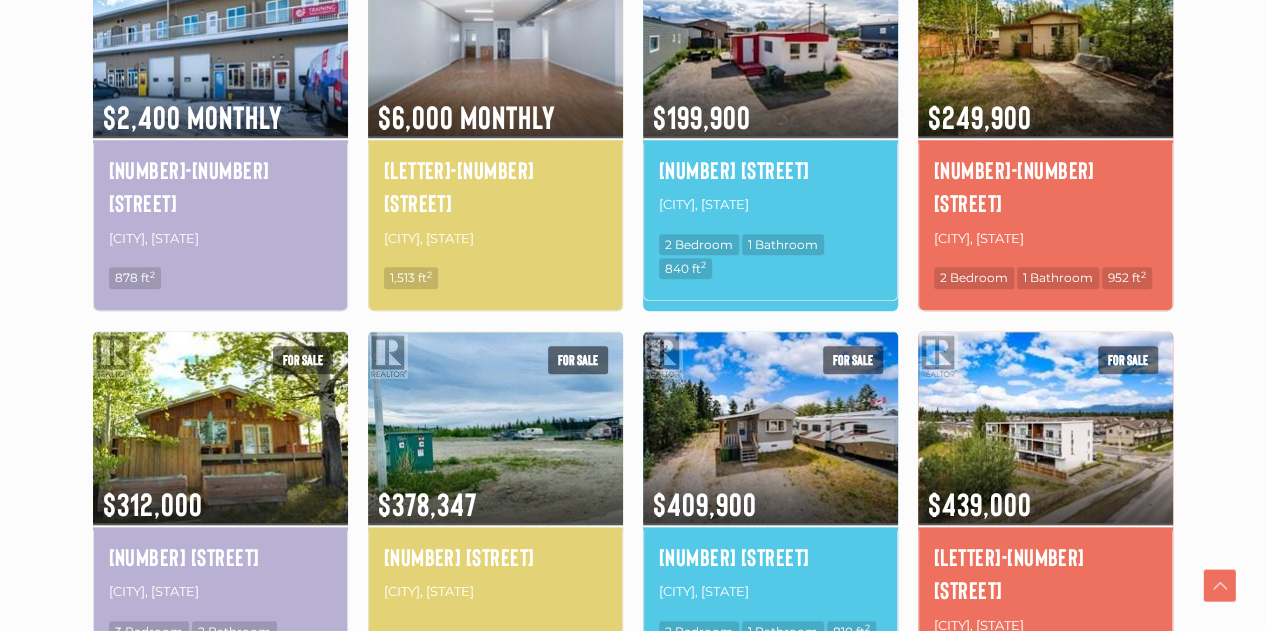 scroll, scrollTop: 798, scrollLeft: 0, axis: vertical 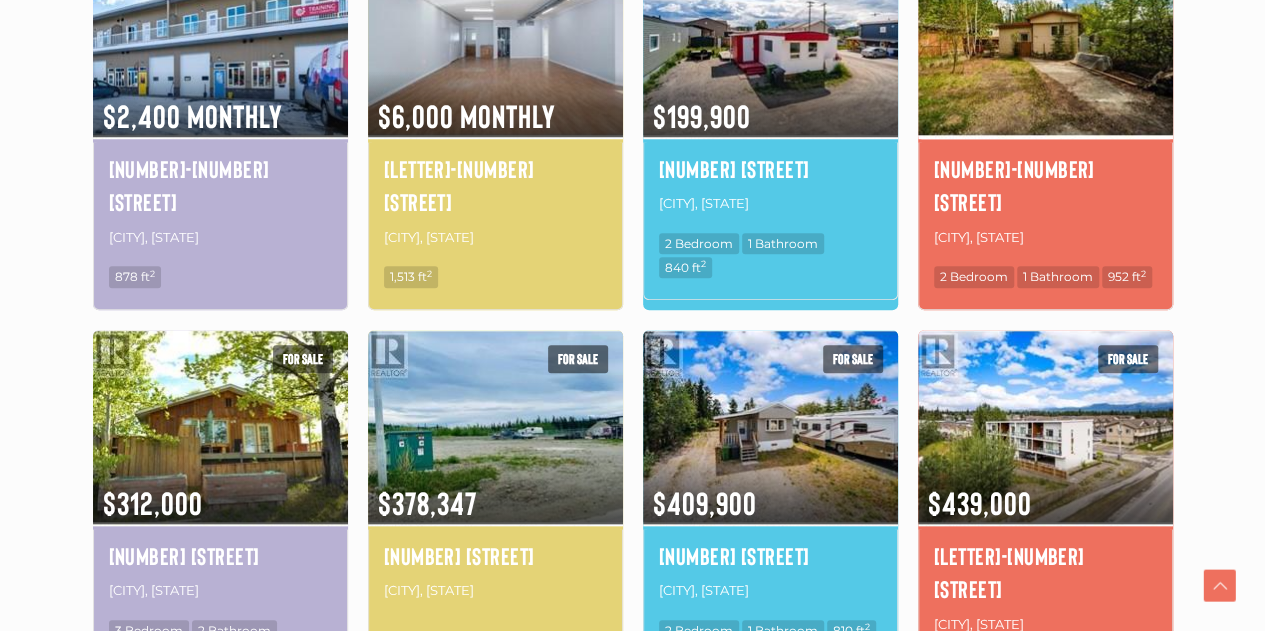 click at bounding box center [1045, 39] 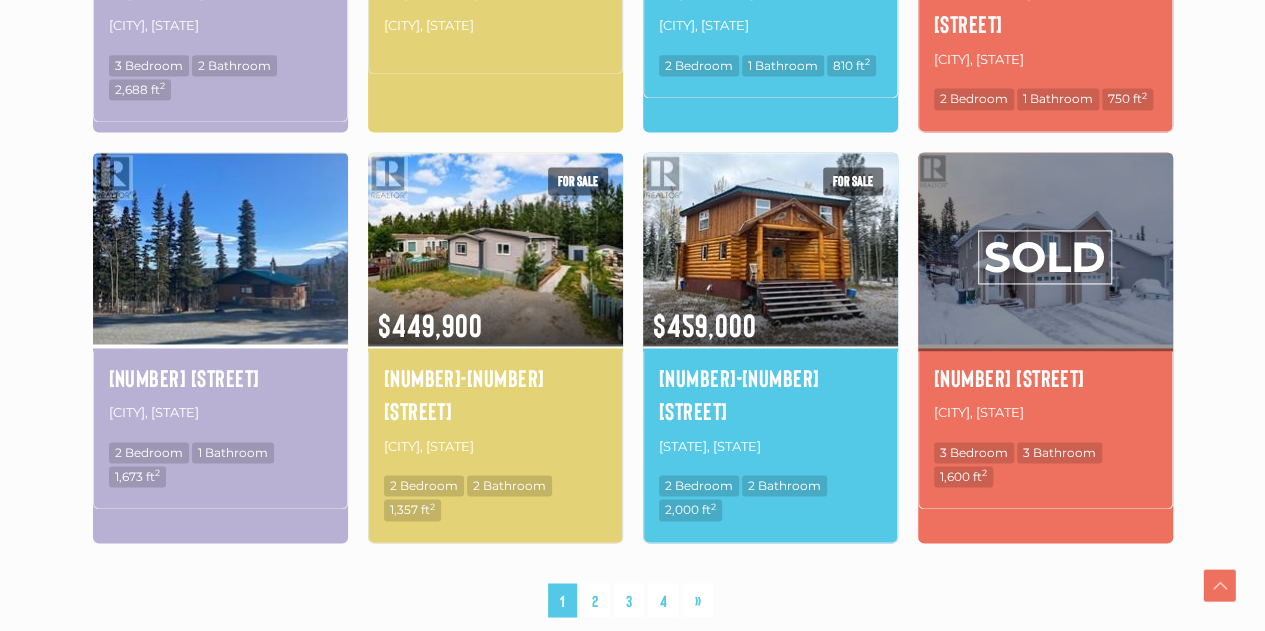 scroll, scrollTop: 1364, scrollLeft: 0, axis: vertical 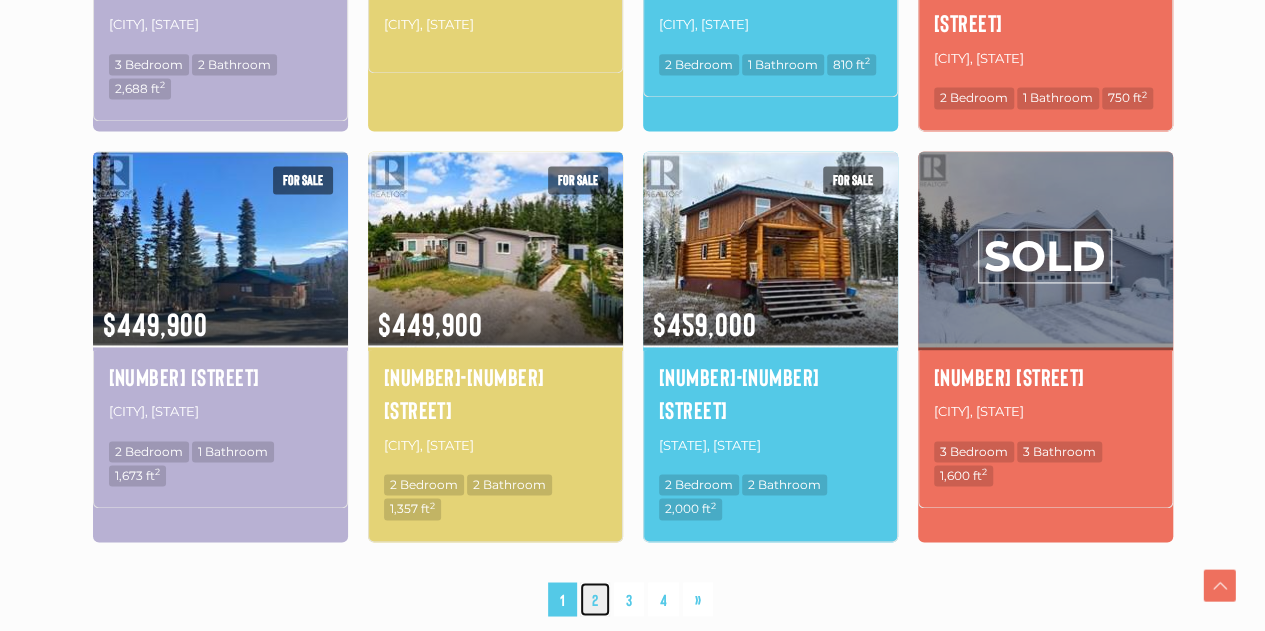 click on "2" at bounding box center (595, 599) 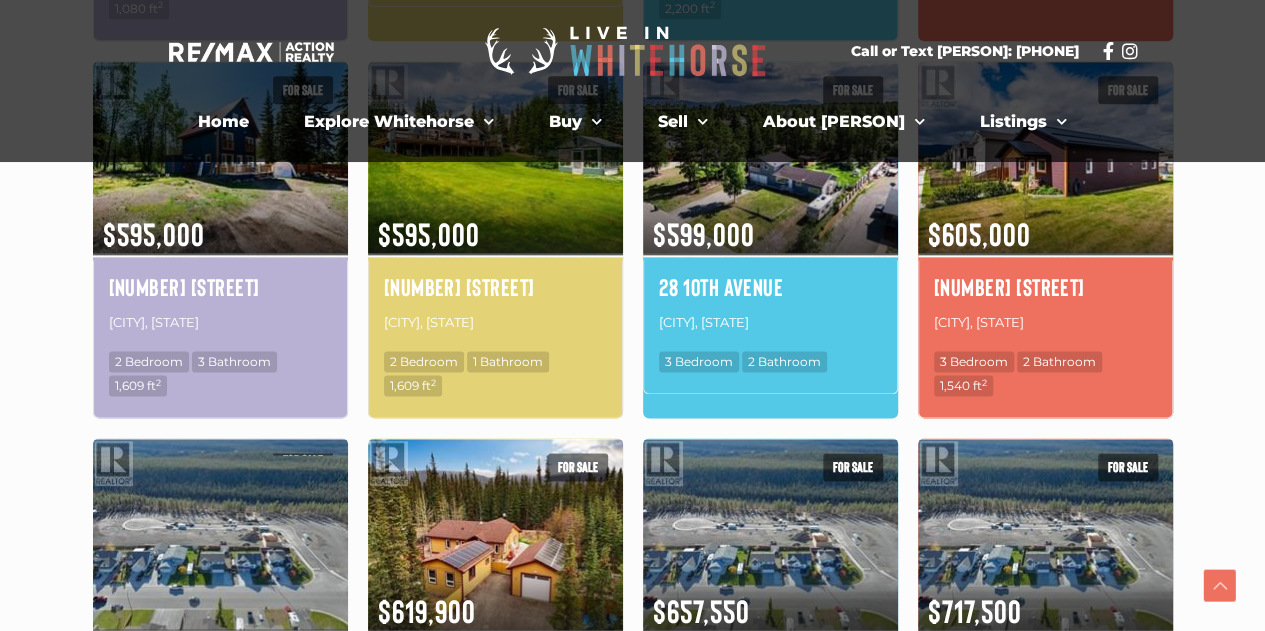scroll, scrollTop: 1083, scrollLeft: 0, axis: vertical 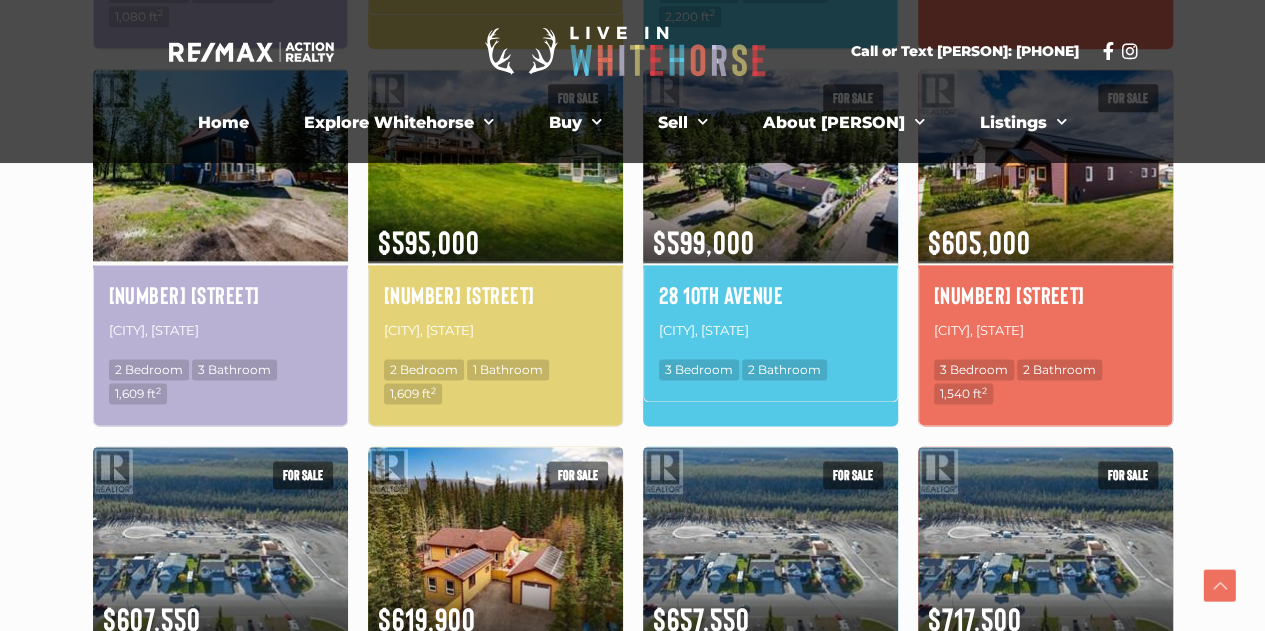 click at bounding box center [220, 165] 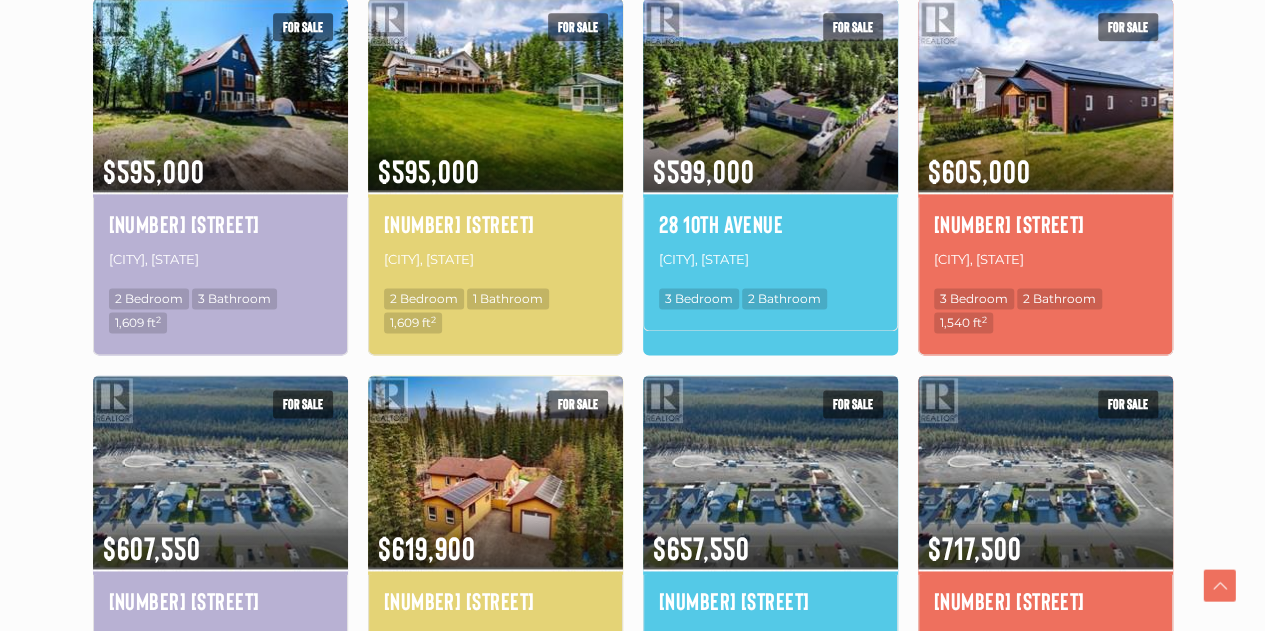 scroll, scrollTop: 1205, scrollLeft: 0, axis: vertical 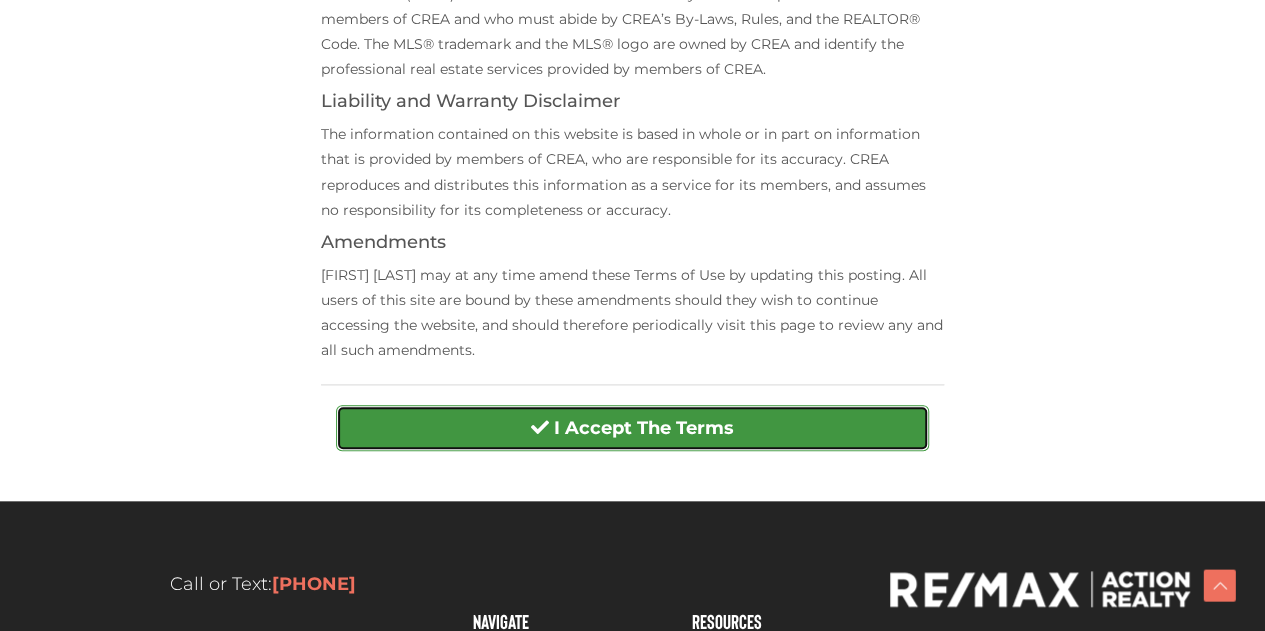 click on "I Accept The Terms" at bounding box center (632, 428) 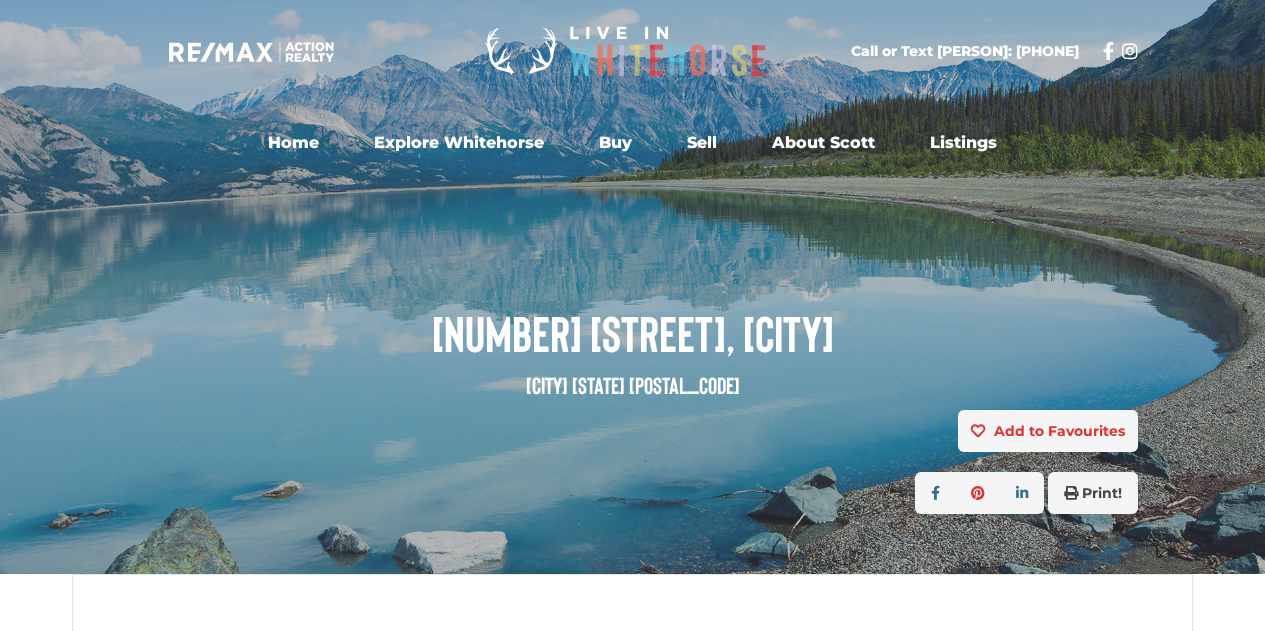 scroll, scrollTop: 210, scrollLeft: 0, axis: vertical 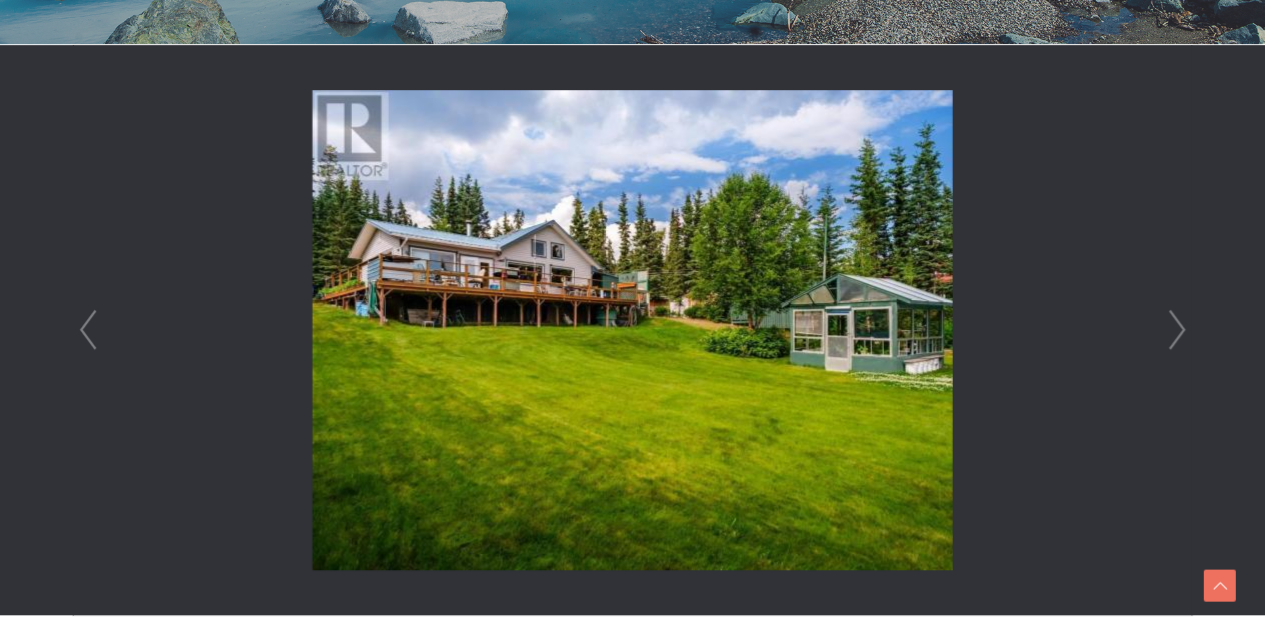 click on "Next" at bounding box center [1177, 330] 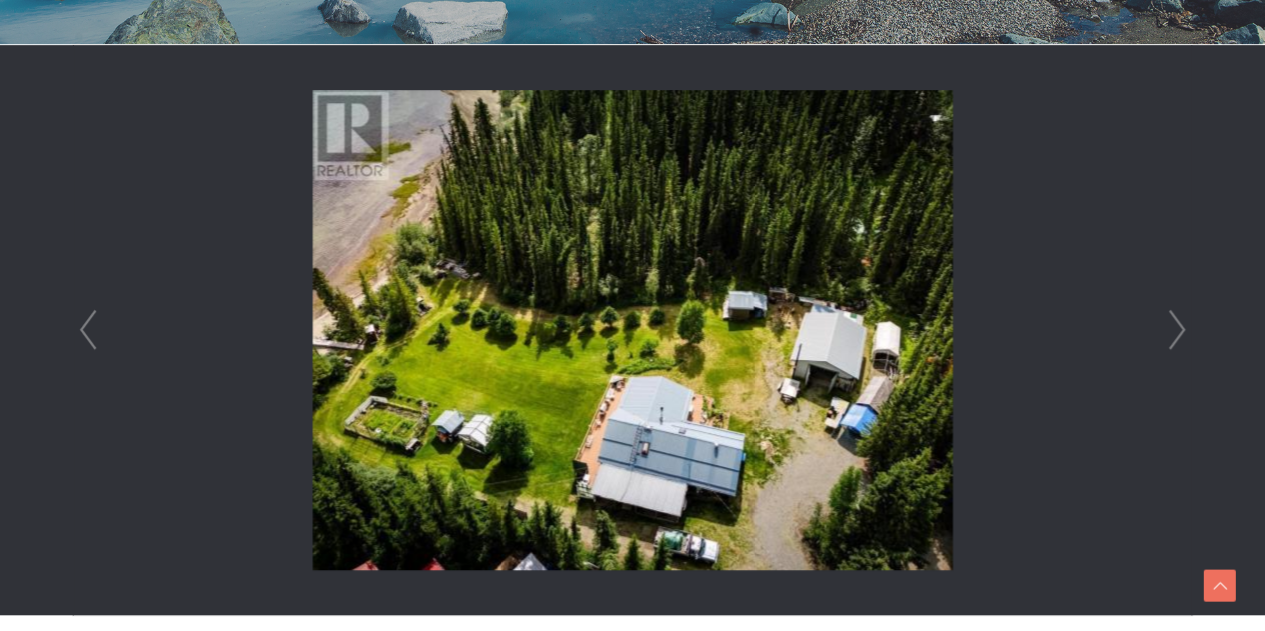 click on "Next" at bounding box center (1177, 330) 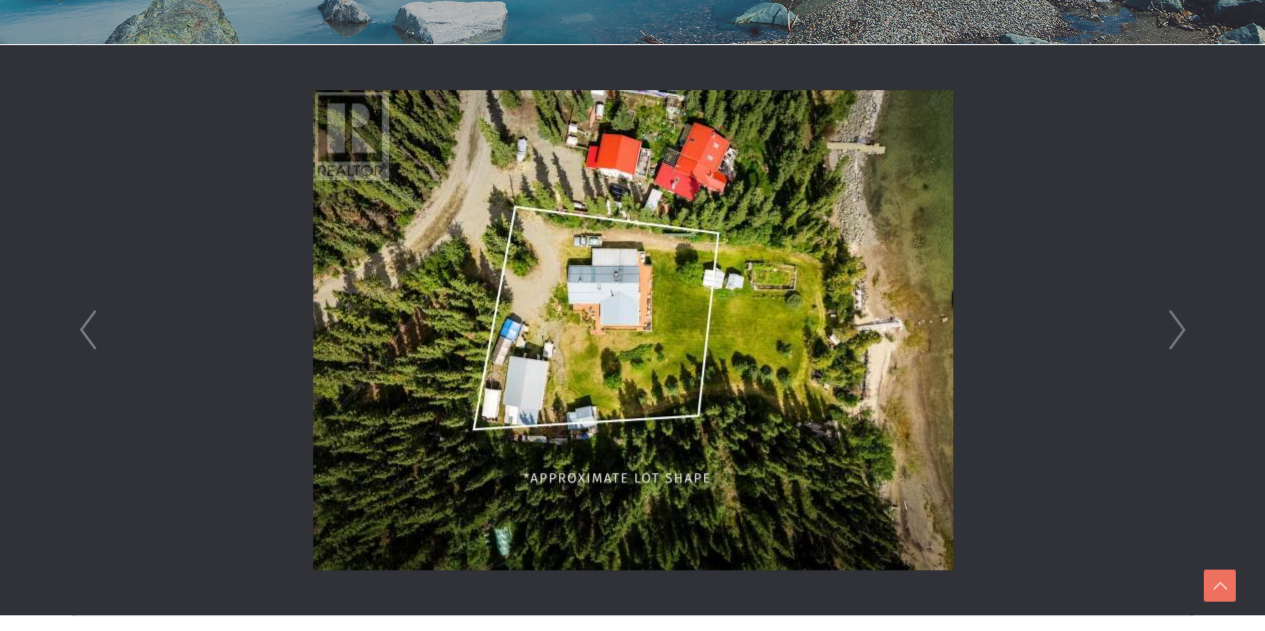 click on "Next" at bounding box center (1177, 330) 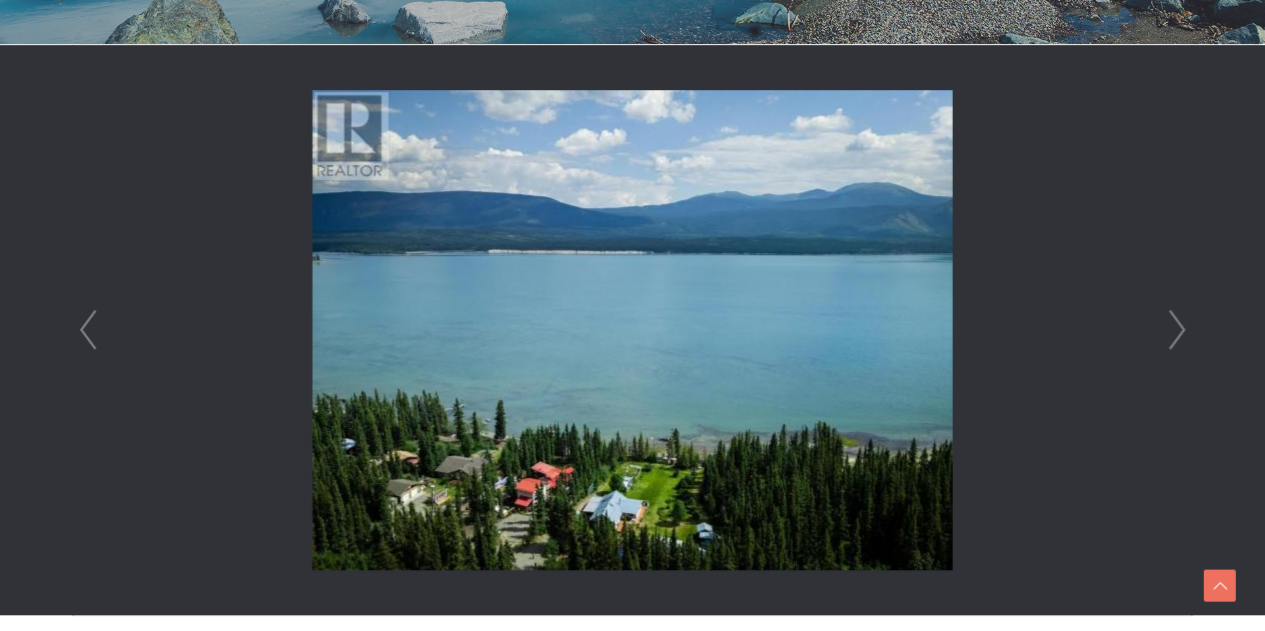 click on "Next" at bounding box center [1177, 330] 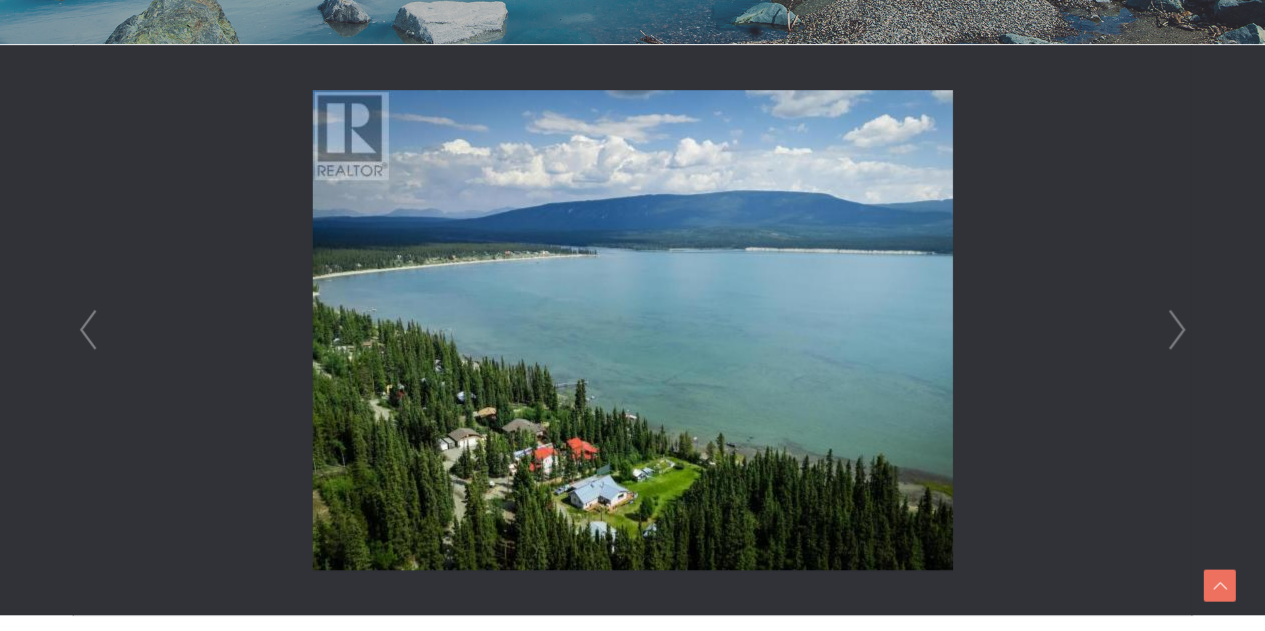 click on "Next" at bounding box center (1177, 330) 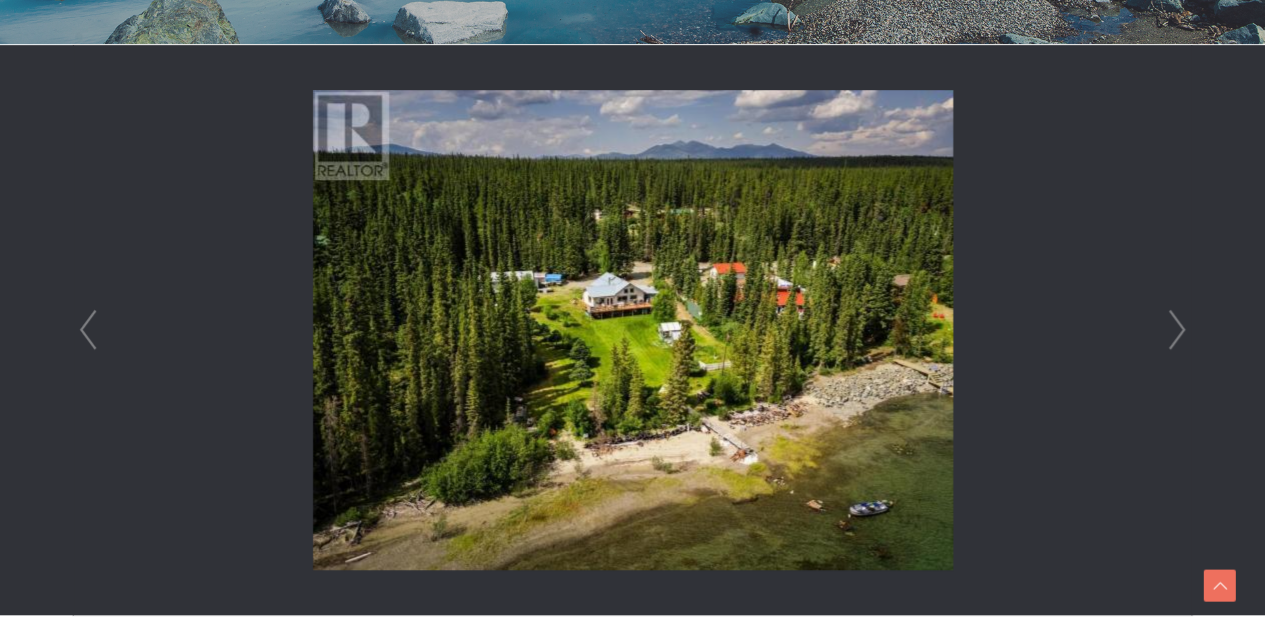 click on "Next" at bounding box center [1177, 330] 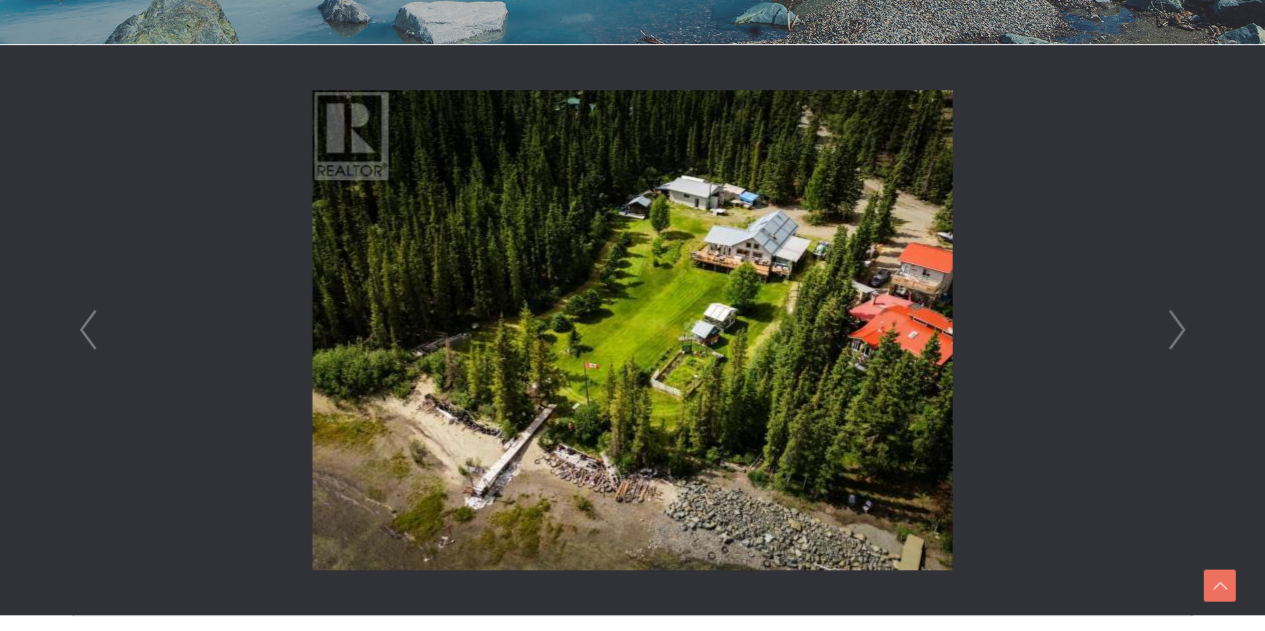 click on "Next" at bounding box center (1177, 330) 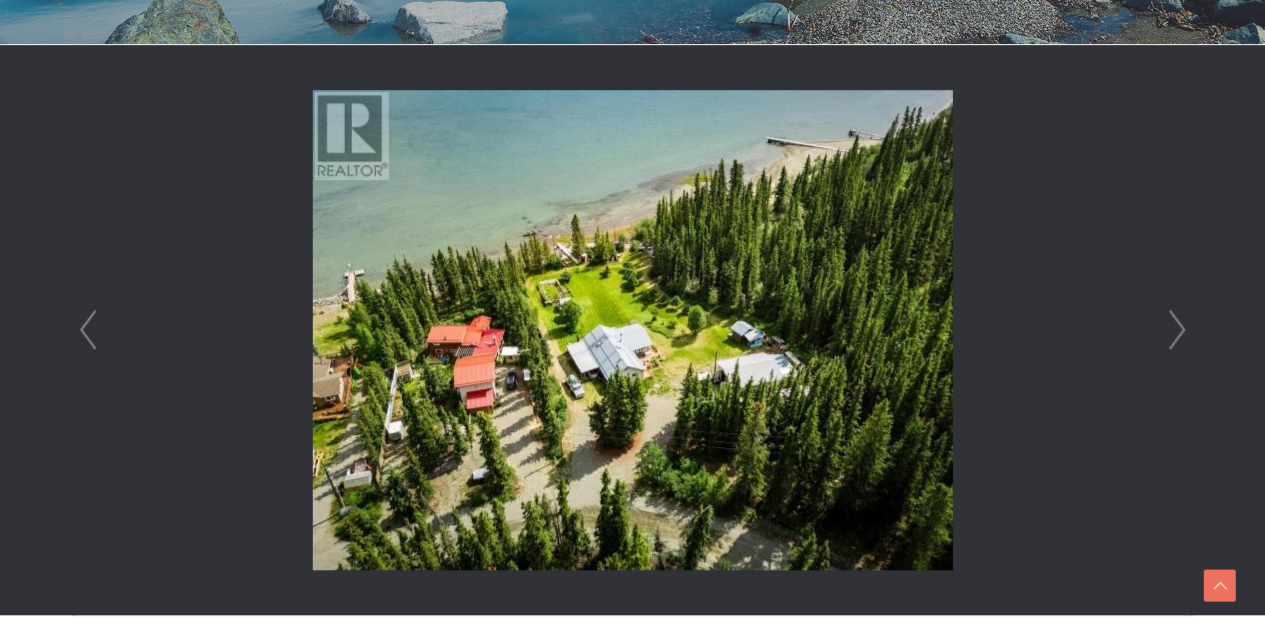 click on "Next" at bounding box center [1177, 330] 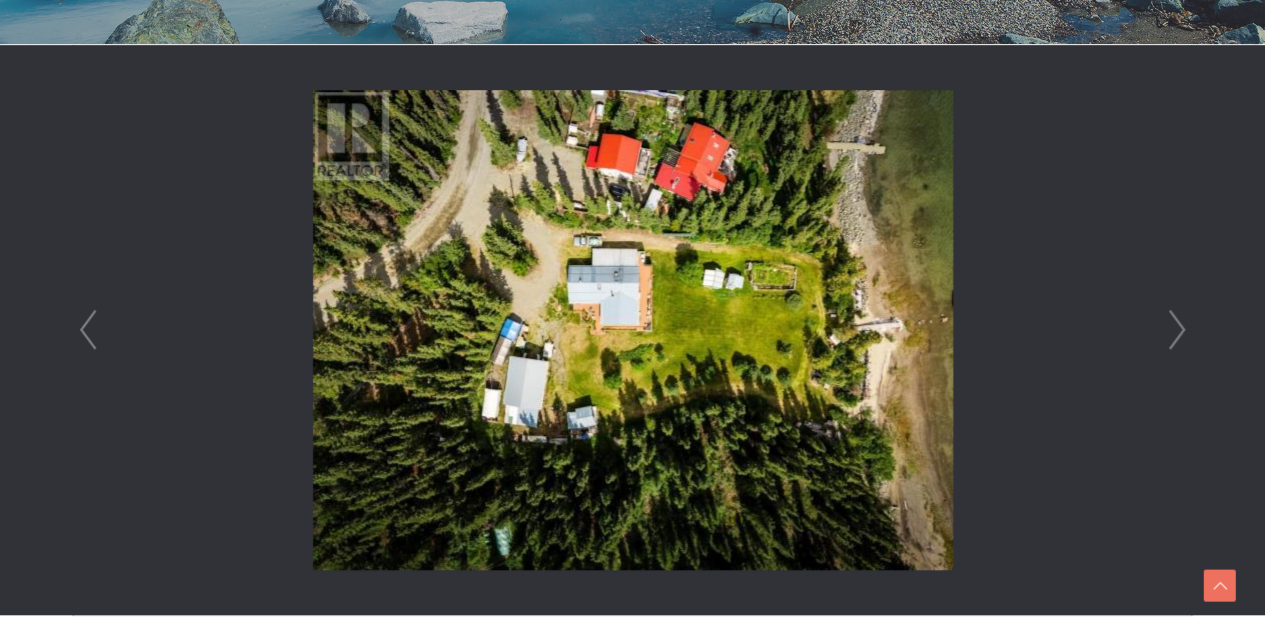 click on "Next" at bounding box center (1177, 330) 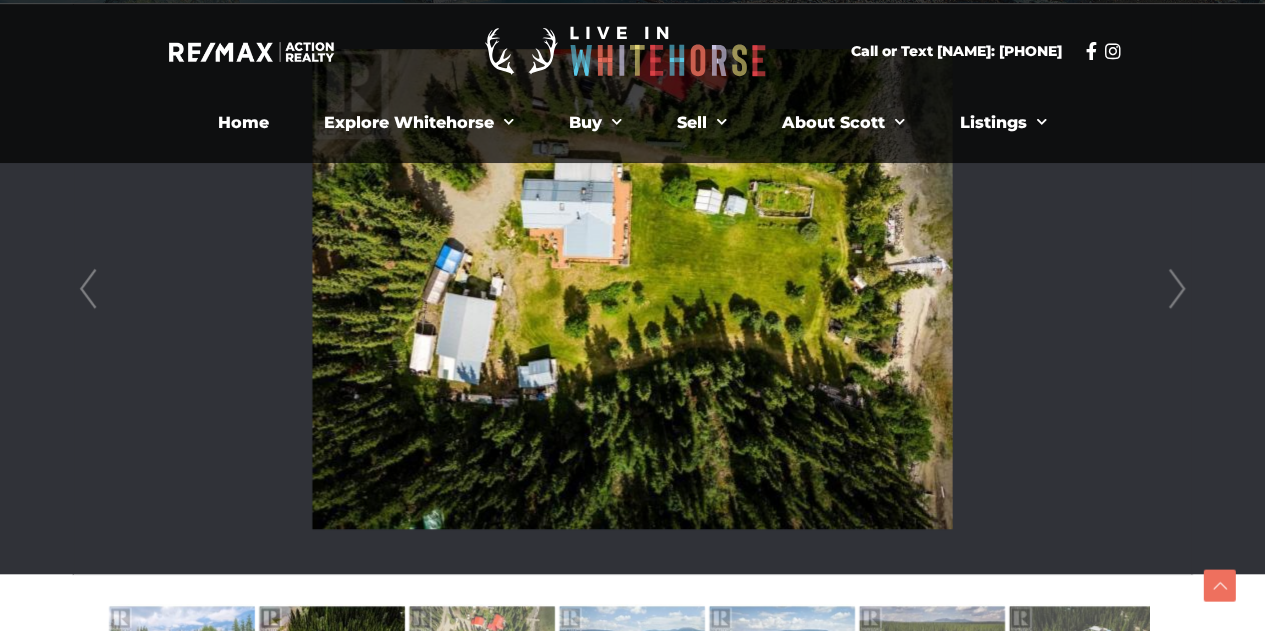 scroll, scrollTop: 569, scrollLeft: 0, axis: vertical 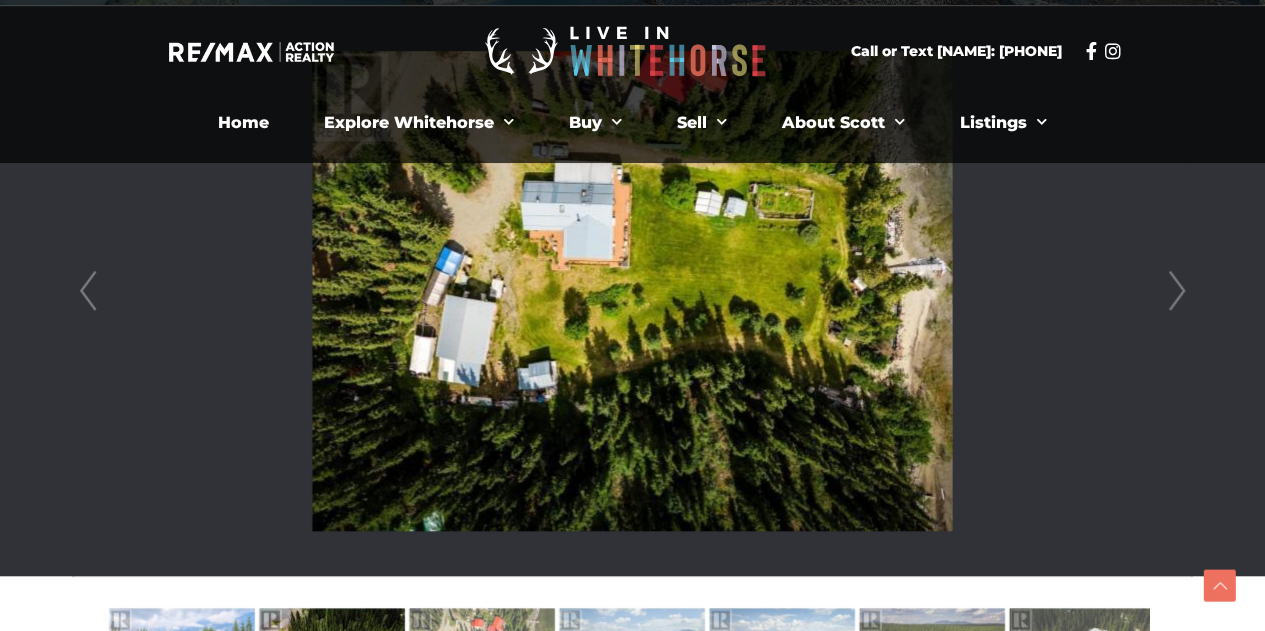 click on "Next" at bounding box center (1177, 291) 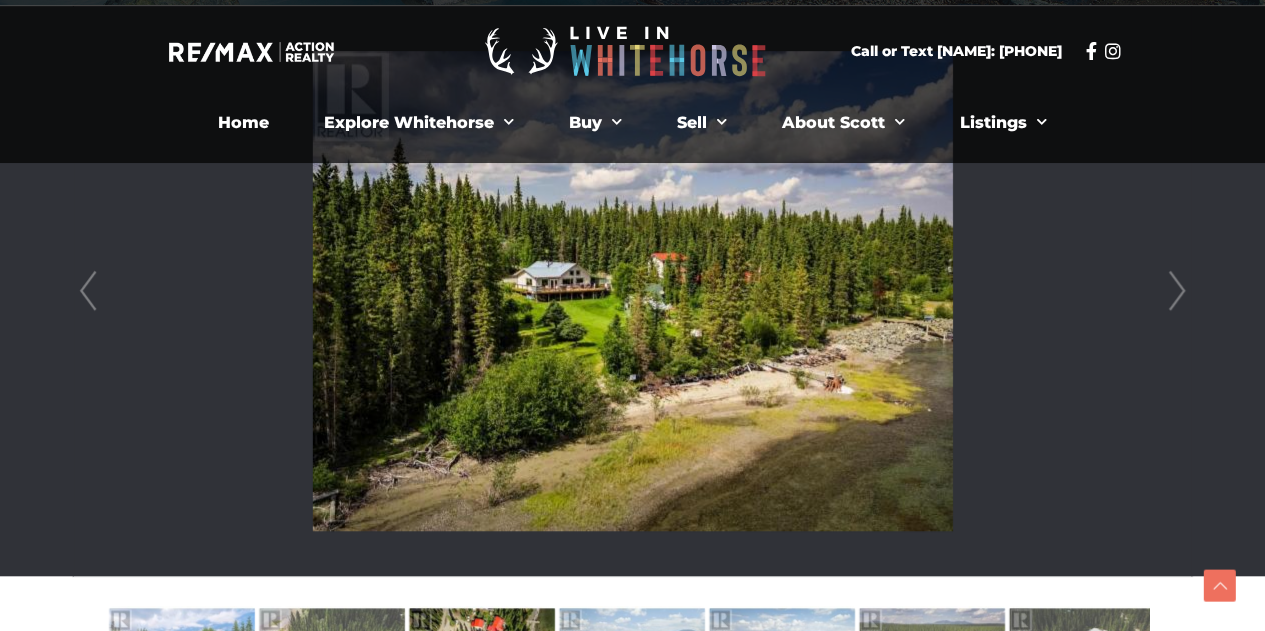 click on "Next" at bounding box center [1177, 291] 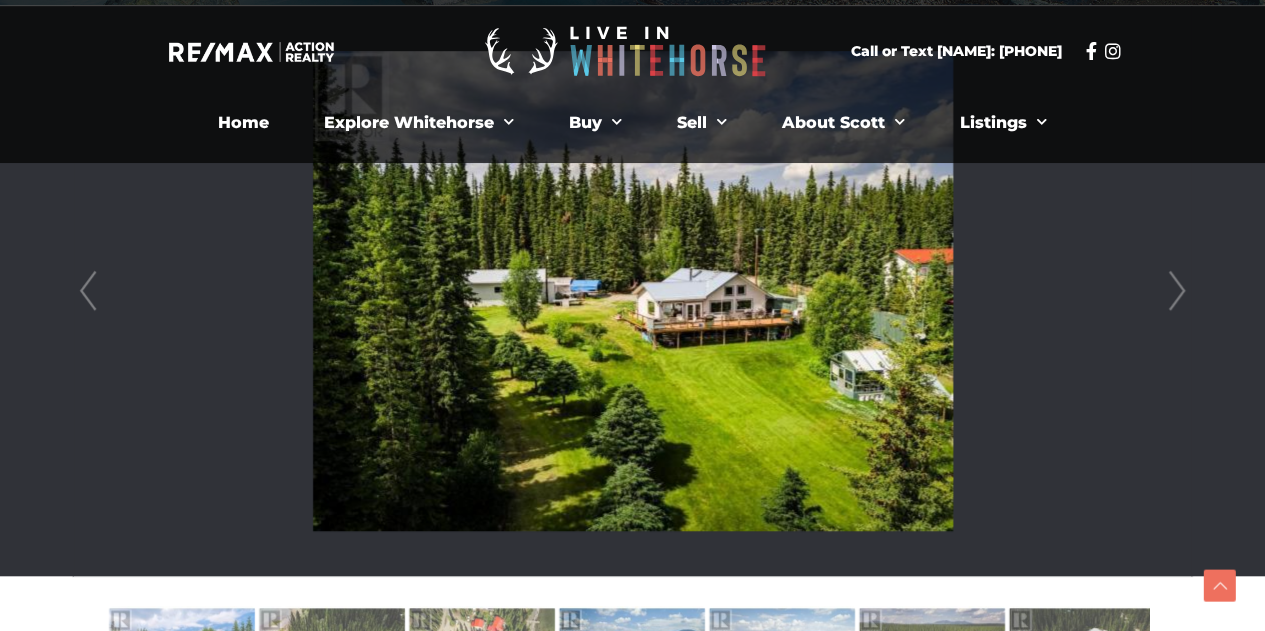 click on "Next" at bounding box center (1177, 291) 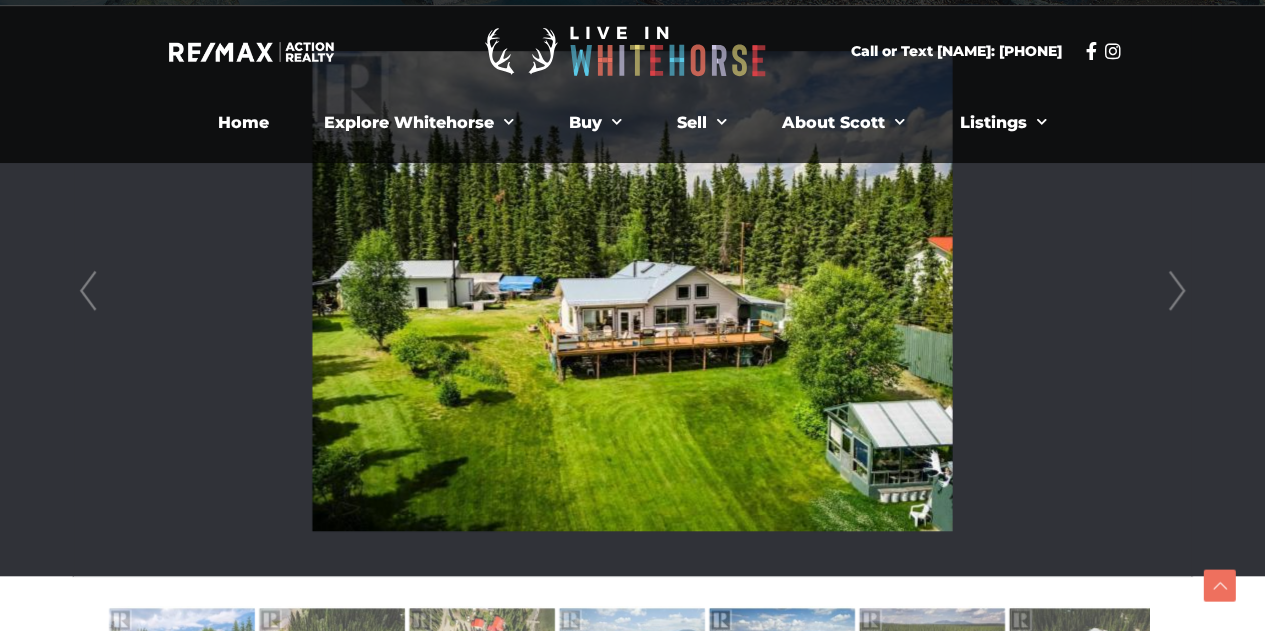 click on "Next" at bounding box center [1177, 291] 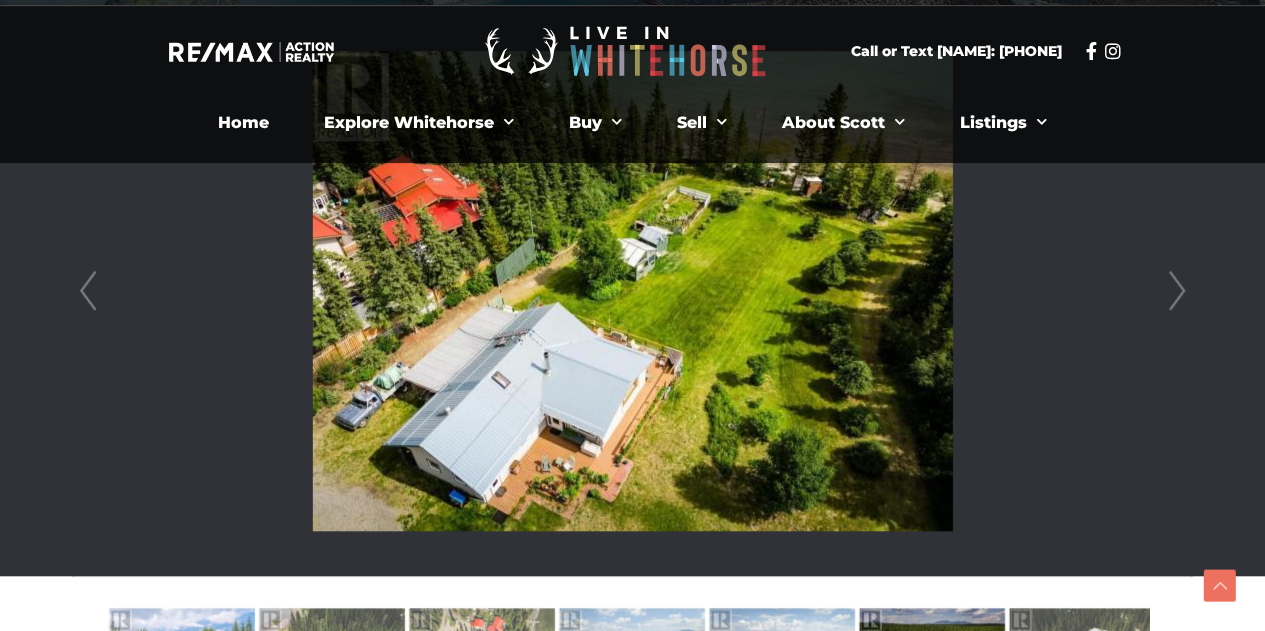 click on "Next" at bounding box center [1177, 291] 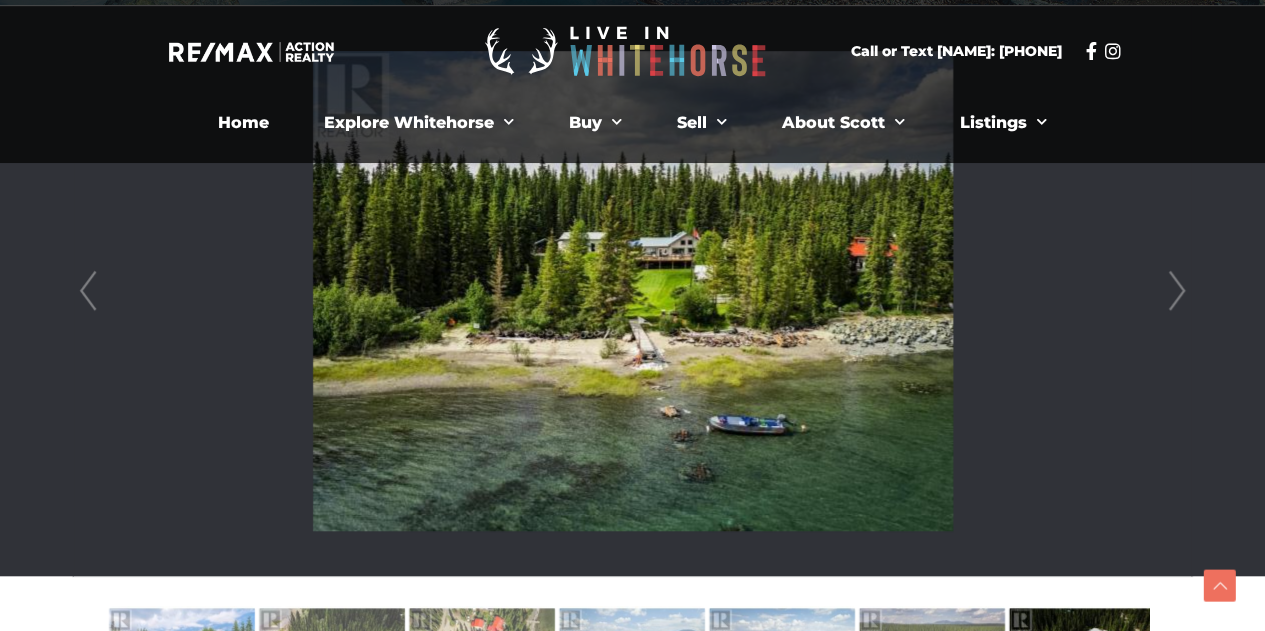 click on "Next" at bounding box center [1177, 291] 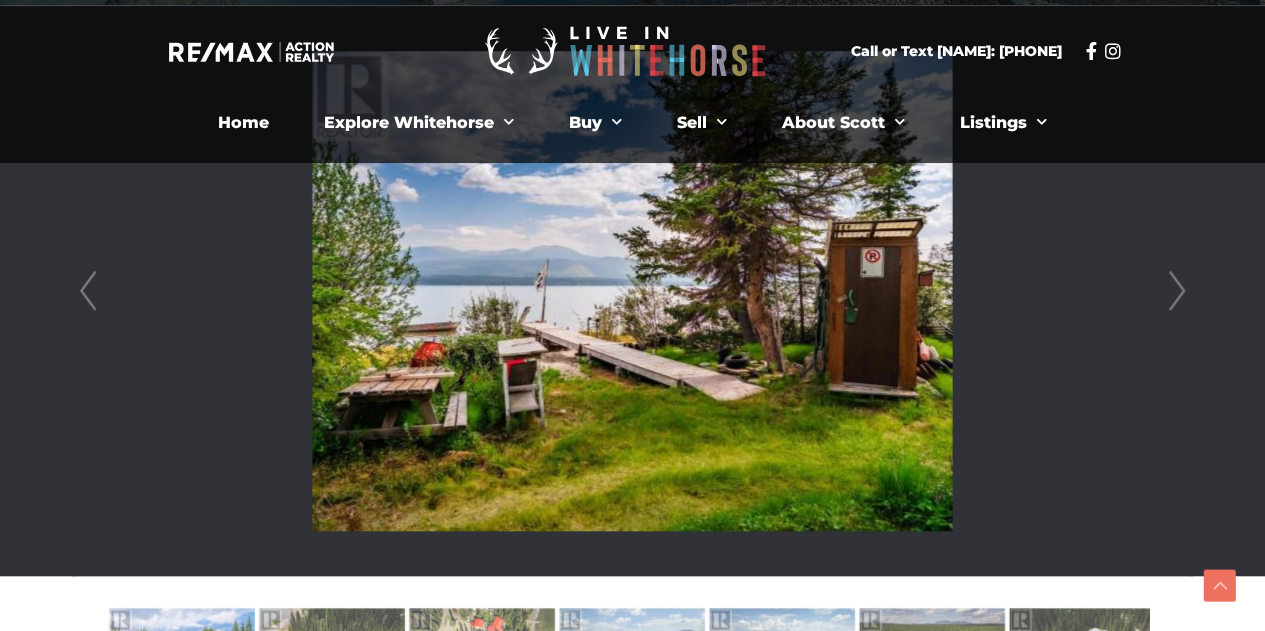 click on "Next" at bounding box center [1177, 291] 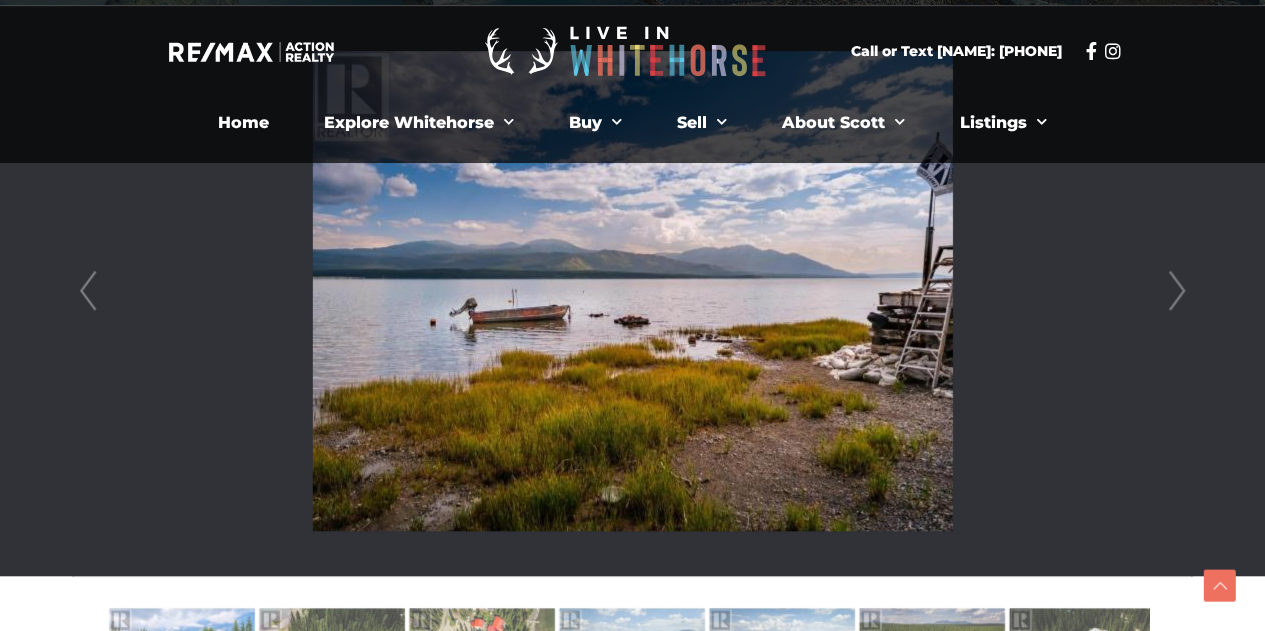 click on "Prev" at bounding box center (88, 291) 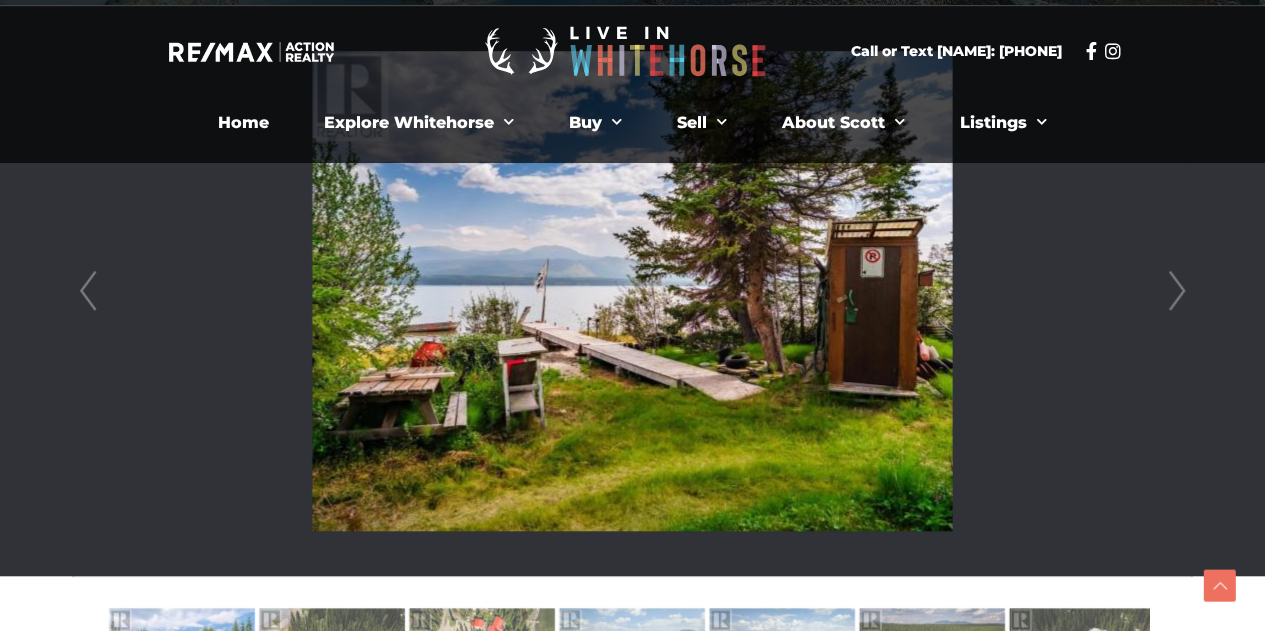 click on "Next" at bounding box center (1177, 291) 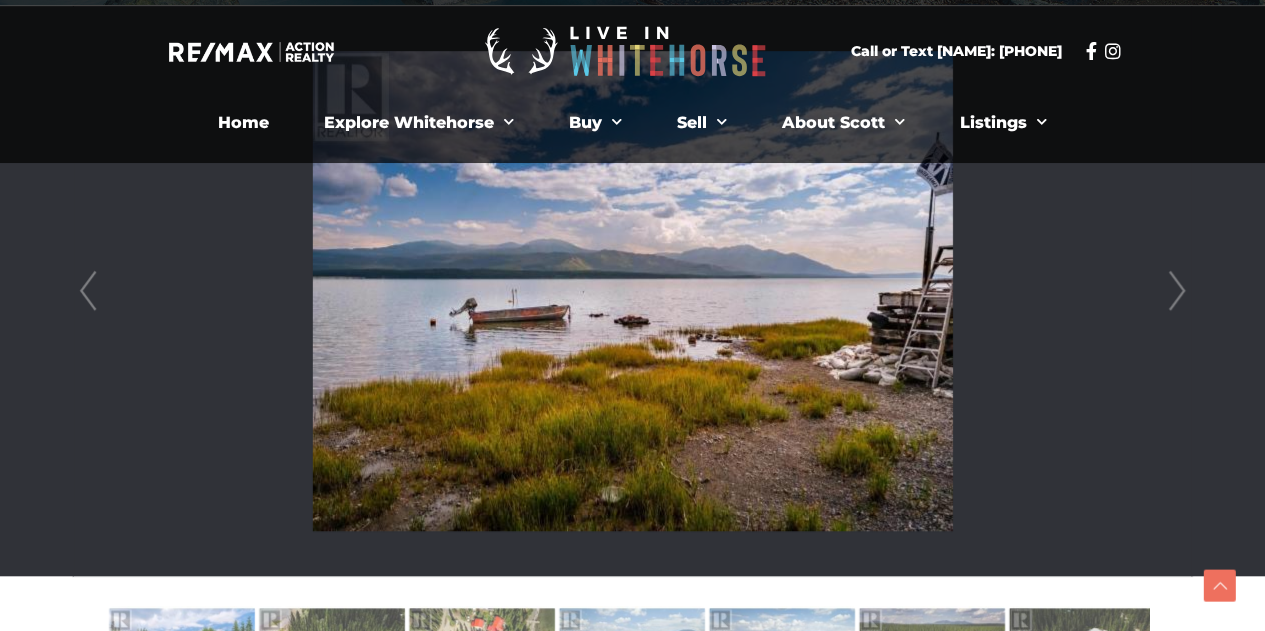 click on "Next" at bounding box center (1177, 291) 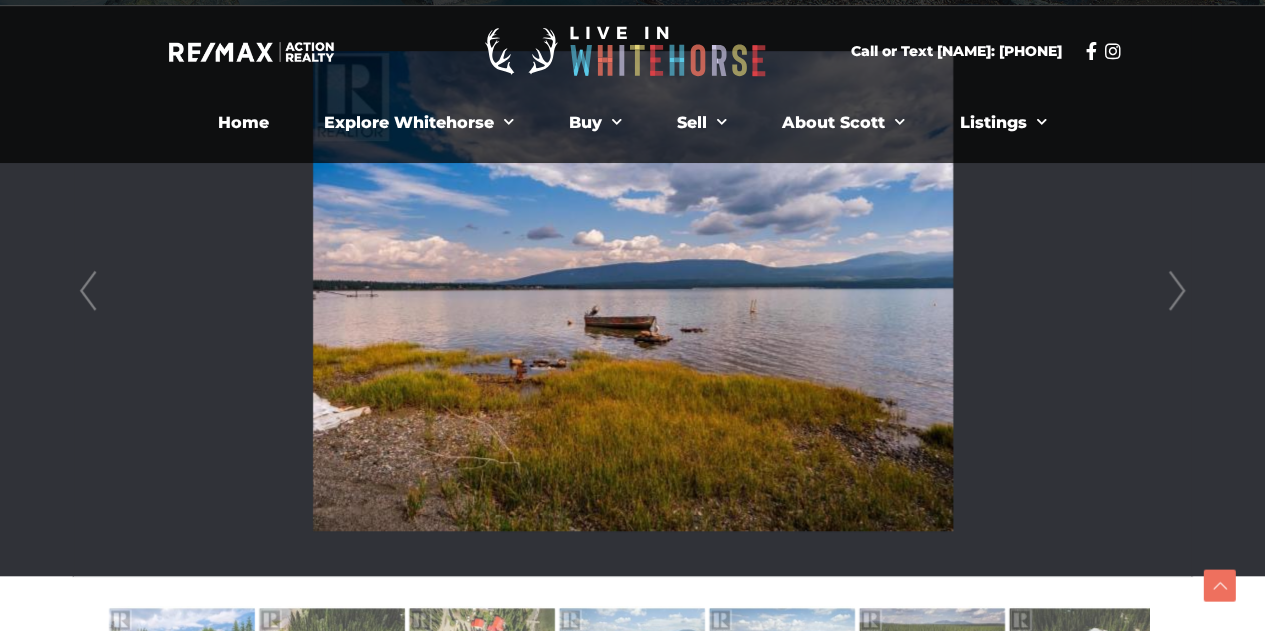 click on "Next" at bounding box center (1177, 291) 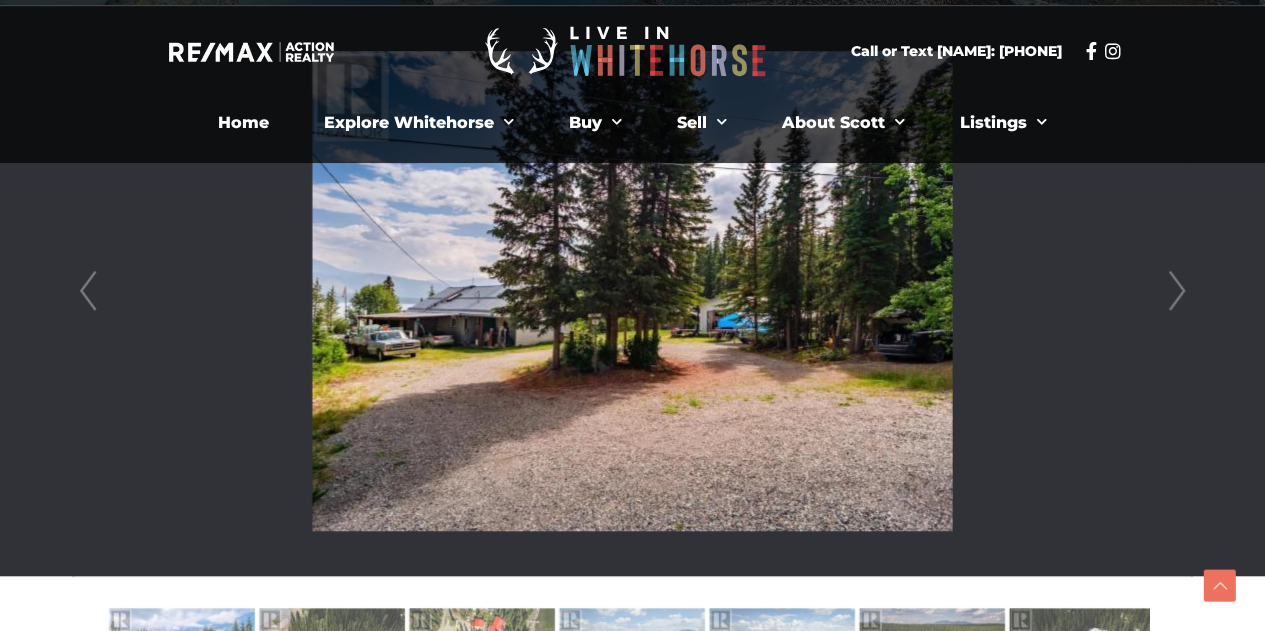 click on "Next" at bounding box center (1177, 291) 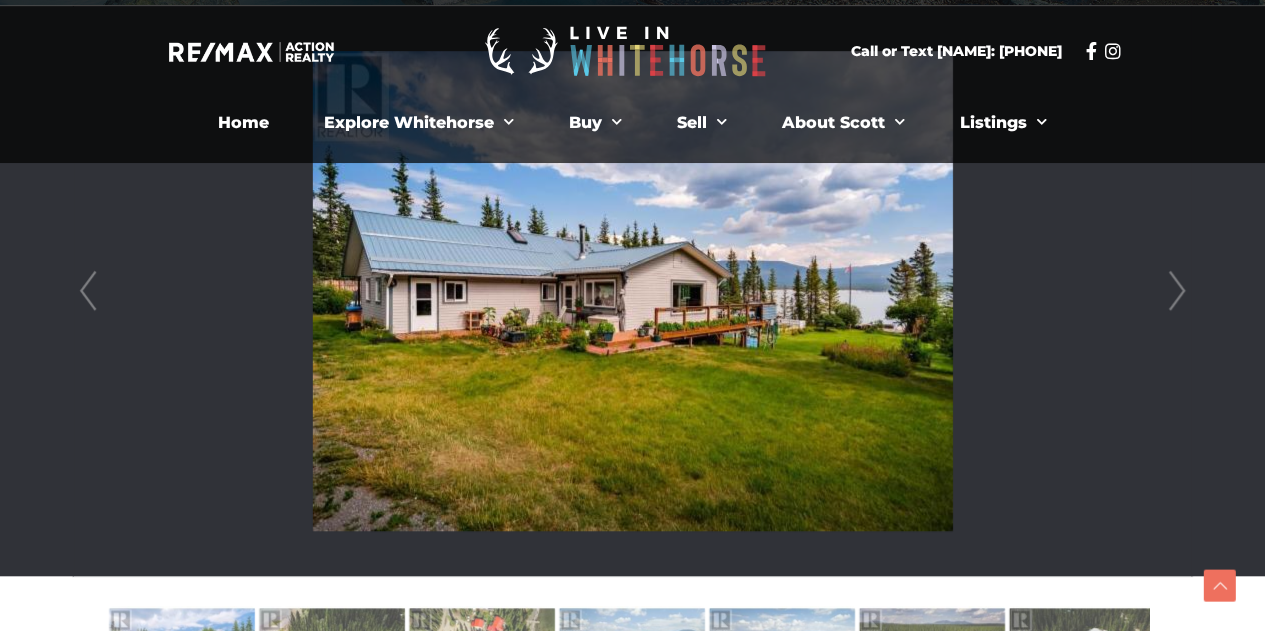click on "Next" at bounding box center (1177, 291) 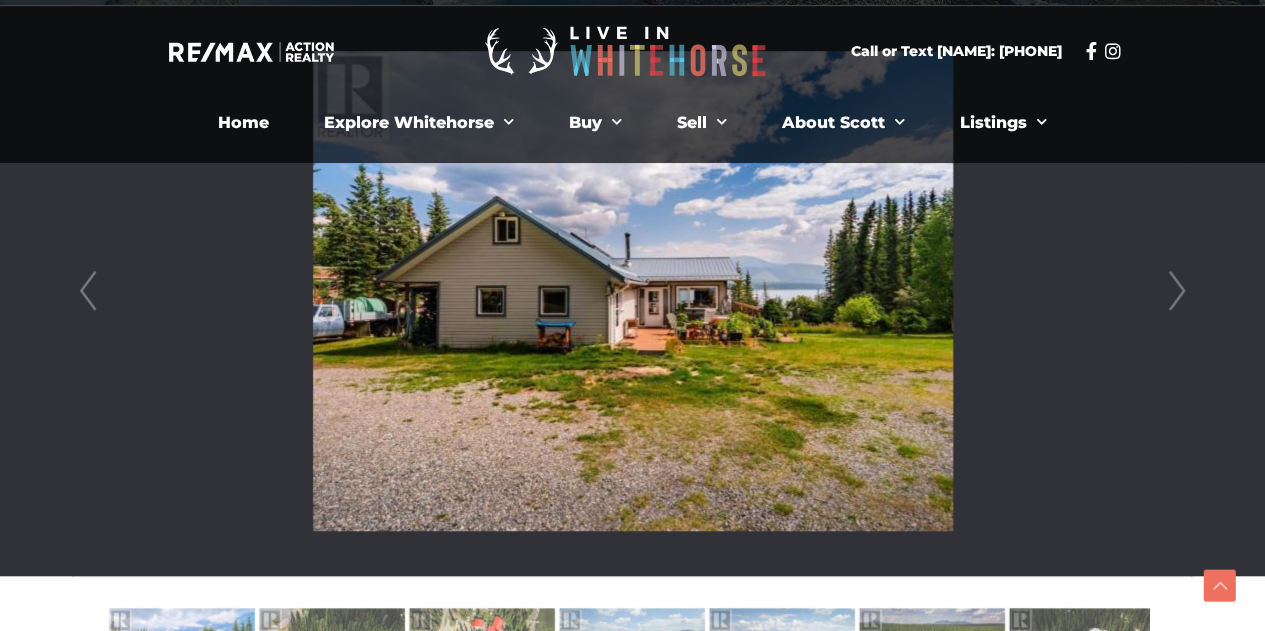 click on "Next" at bounding box center (1177, 291) 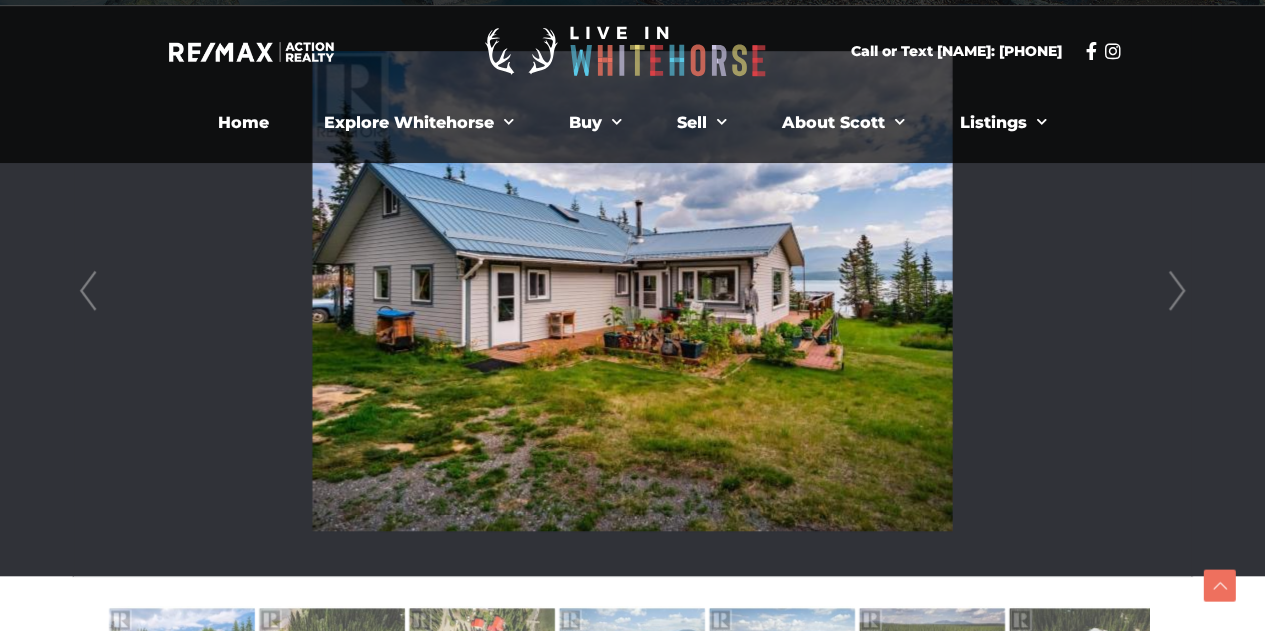 click on "Next" at bounding box center [1177, 291] 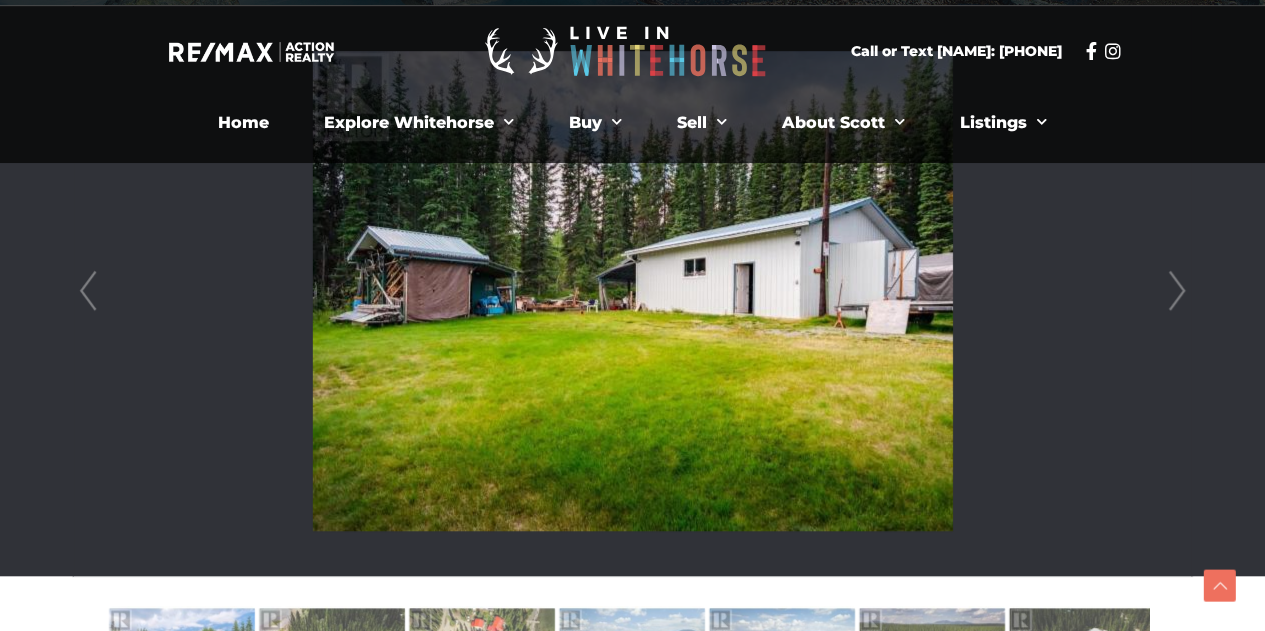click on "Next" at bounding box center [1177, 291] 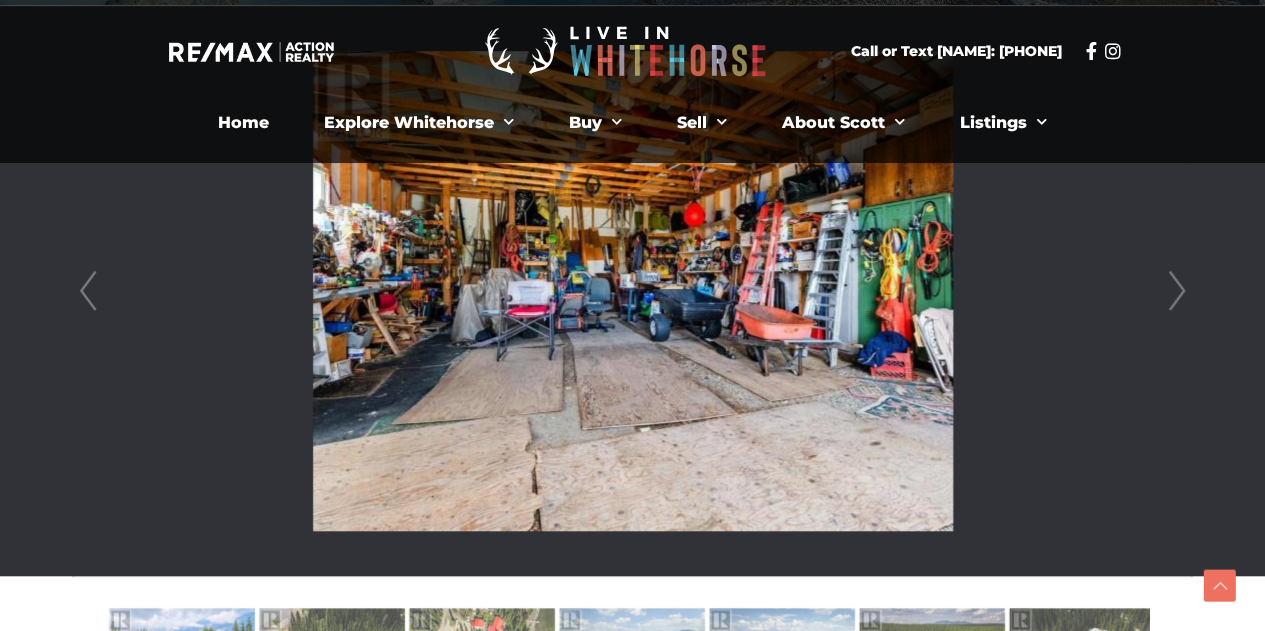 click on "Next" at bounding box center (1177, 291) 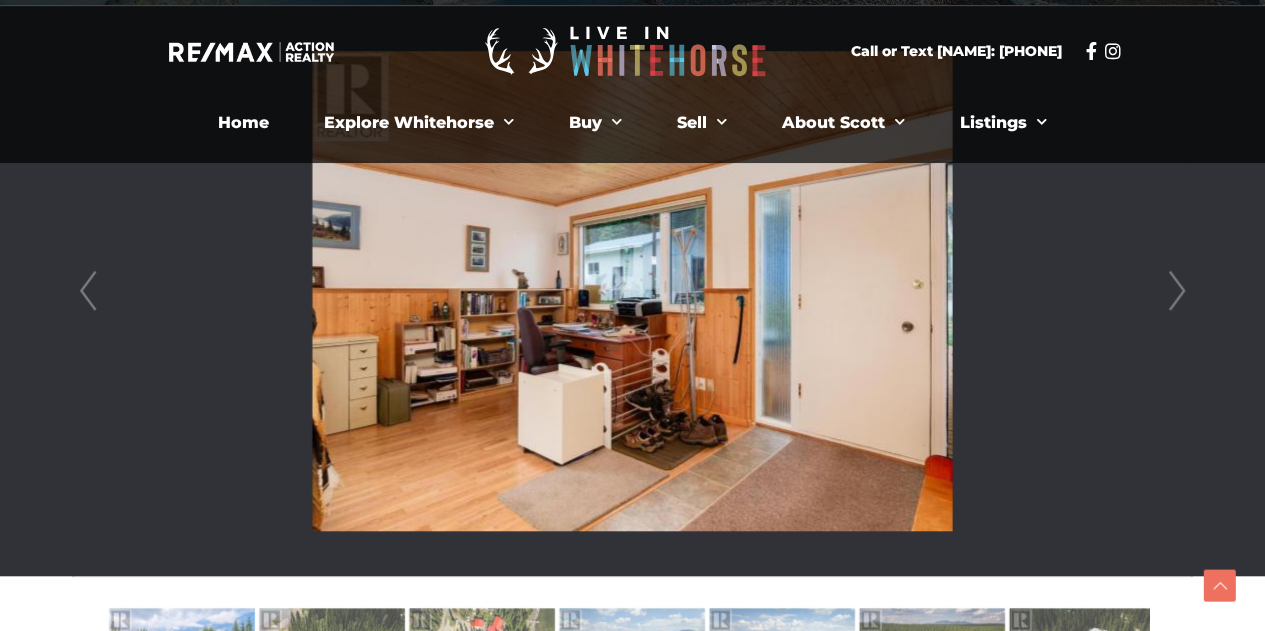 click on "Next" at bounding box center [1177, 291] 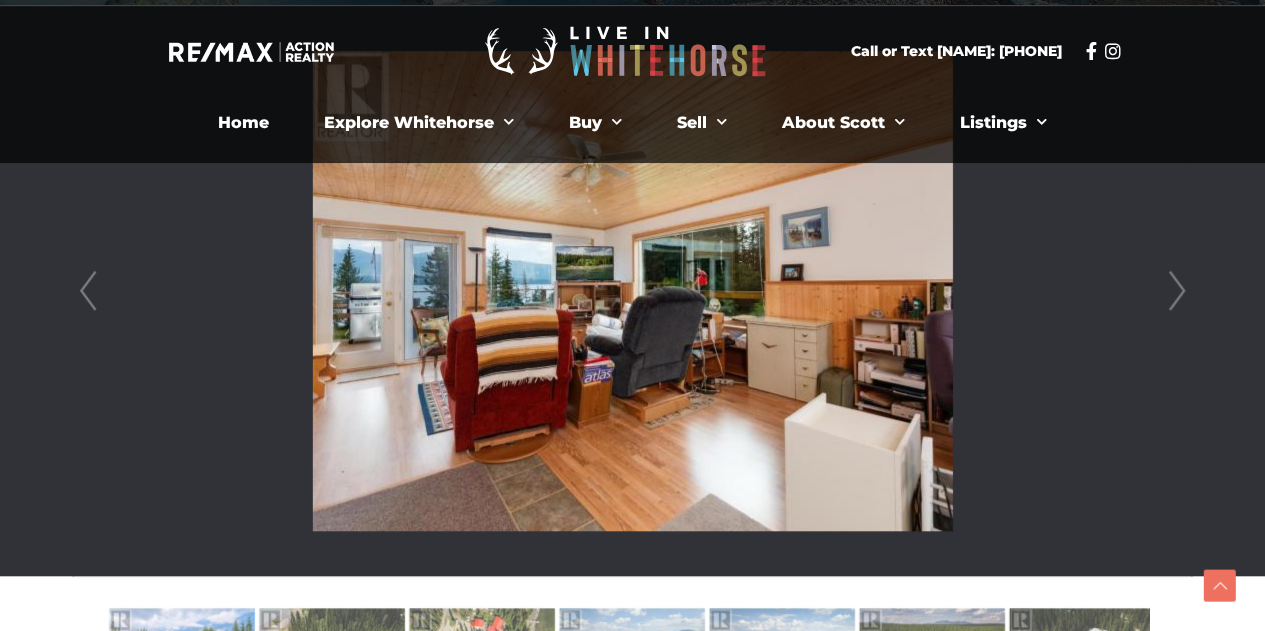 click on "Prev" at bounding box center [88, 291] 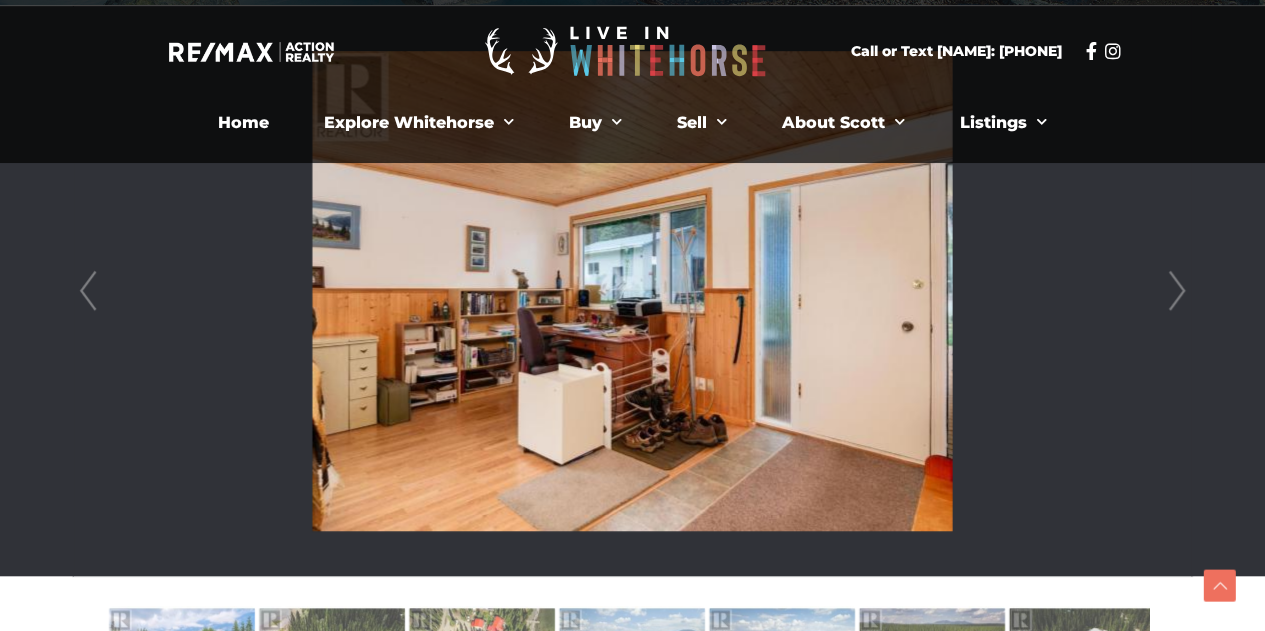 click on "Next" at bounding box center [1177, 291] 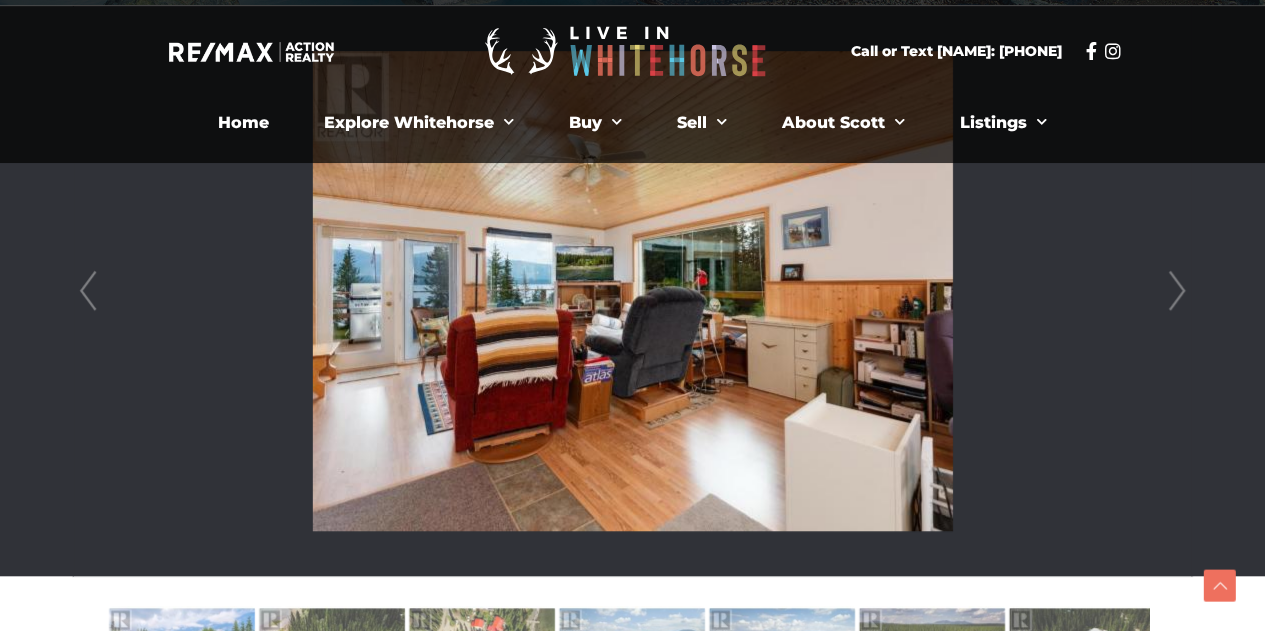 click on "Next" at bounding box center (1177, 291) 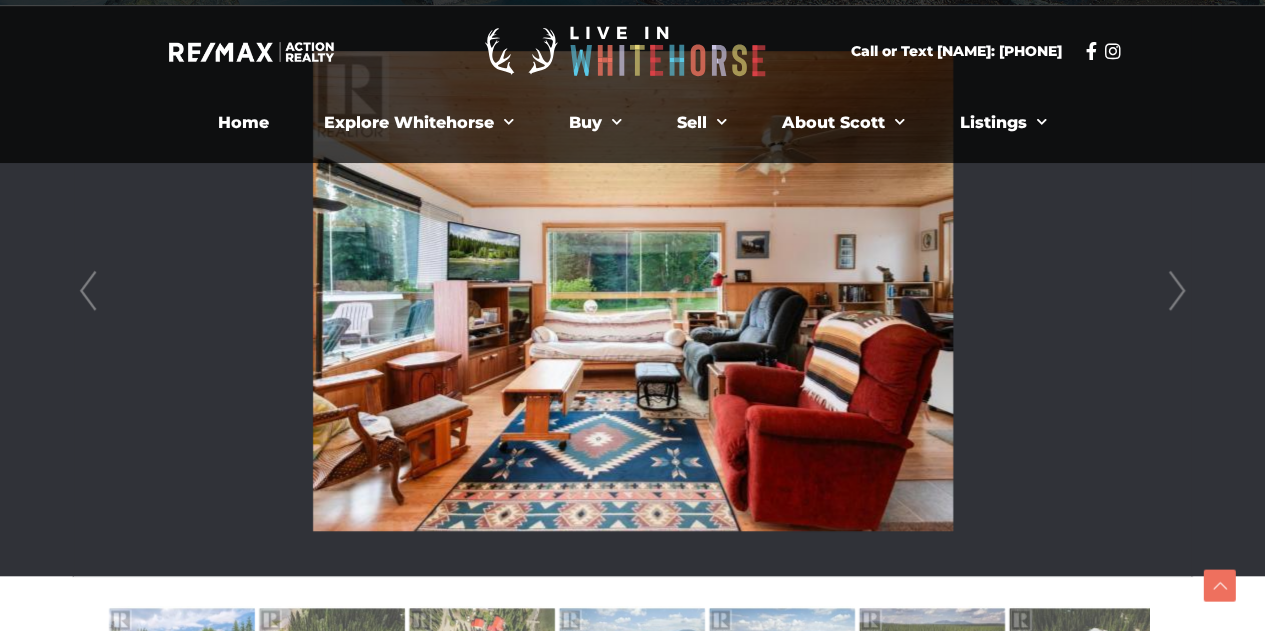 click on "Next" at bounding box center (1177, 291) 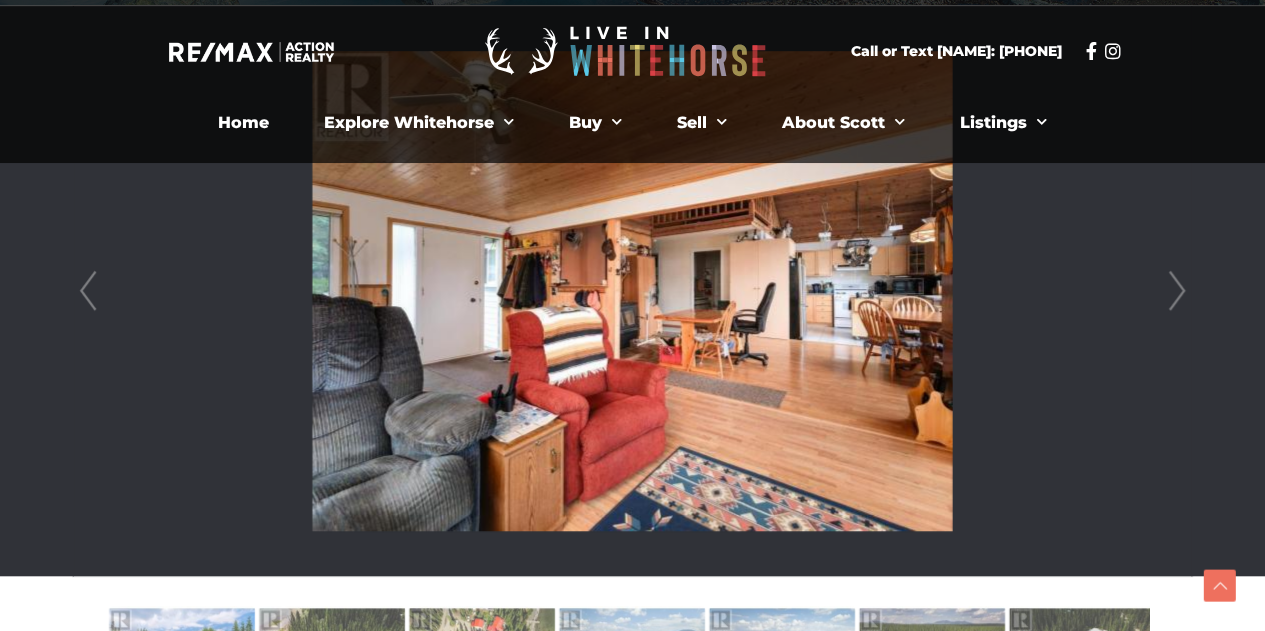 click on "Next" at bounding box center [1177, 291] 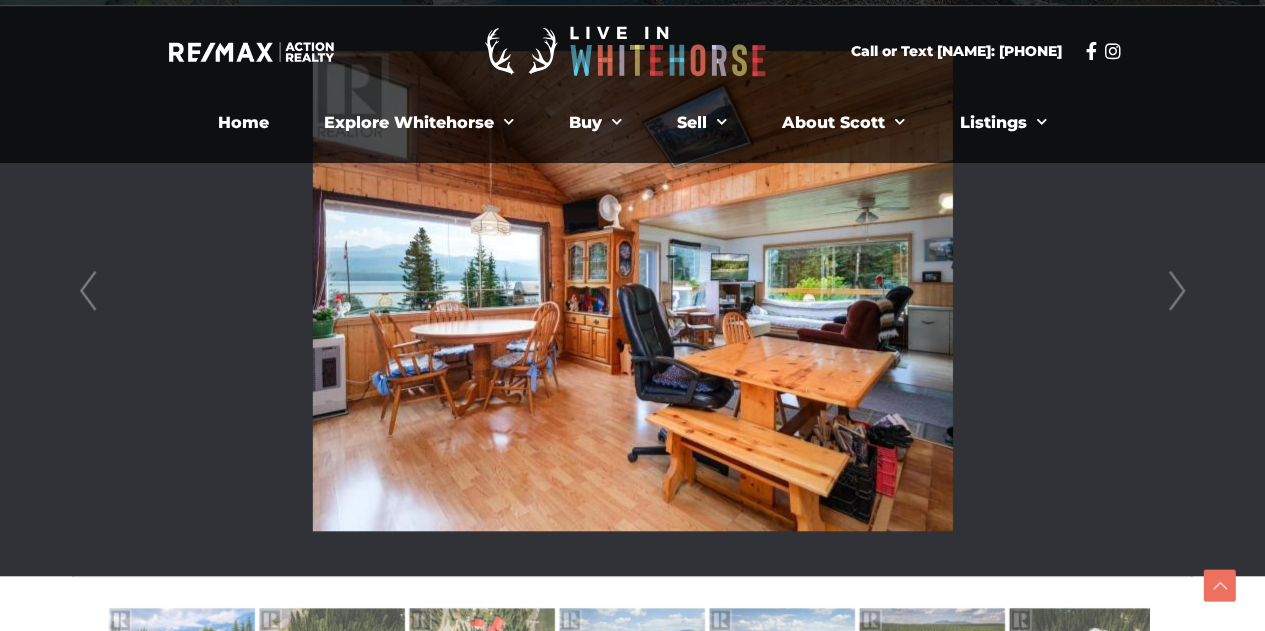 click on "Next" at bounding box center [1177, 291] 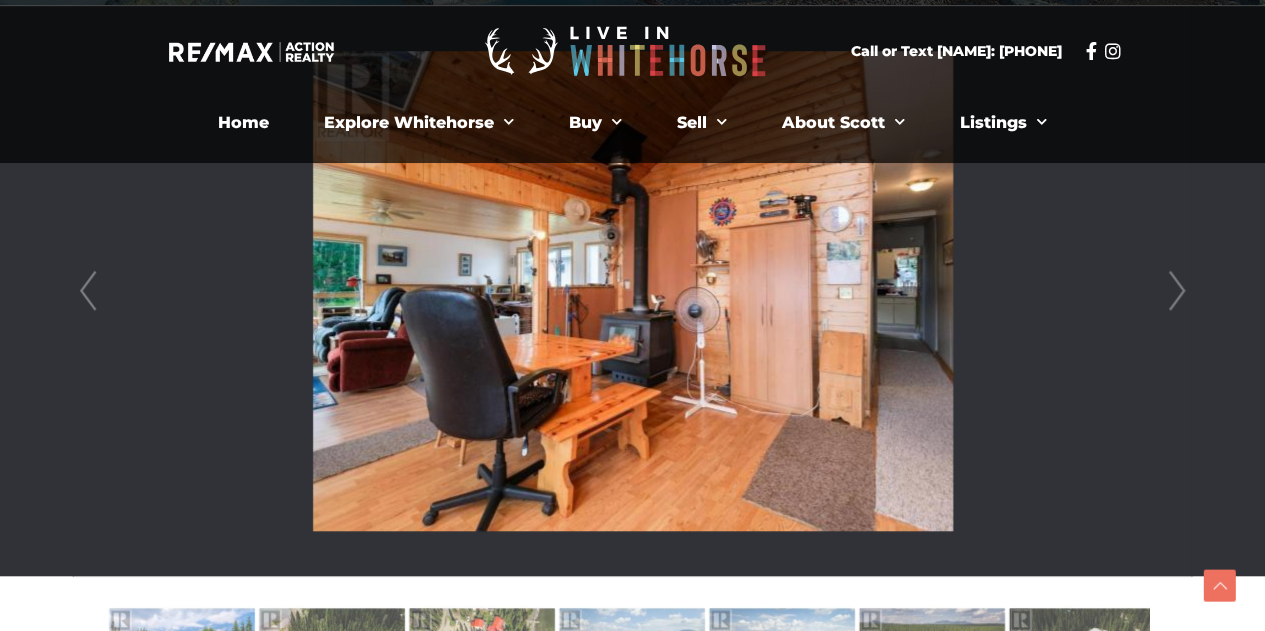 click on "Next" at bounding box center (1177, 291) 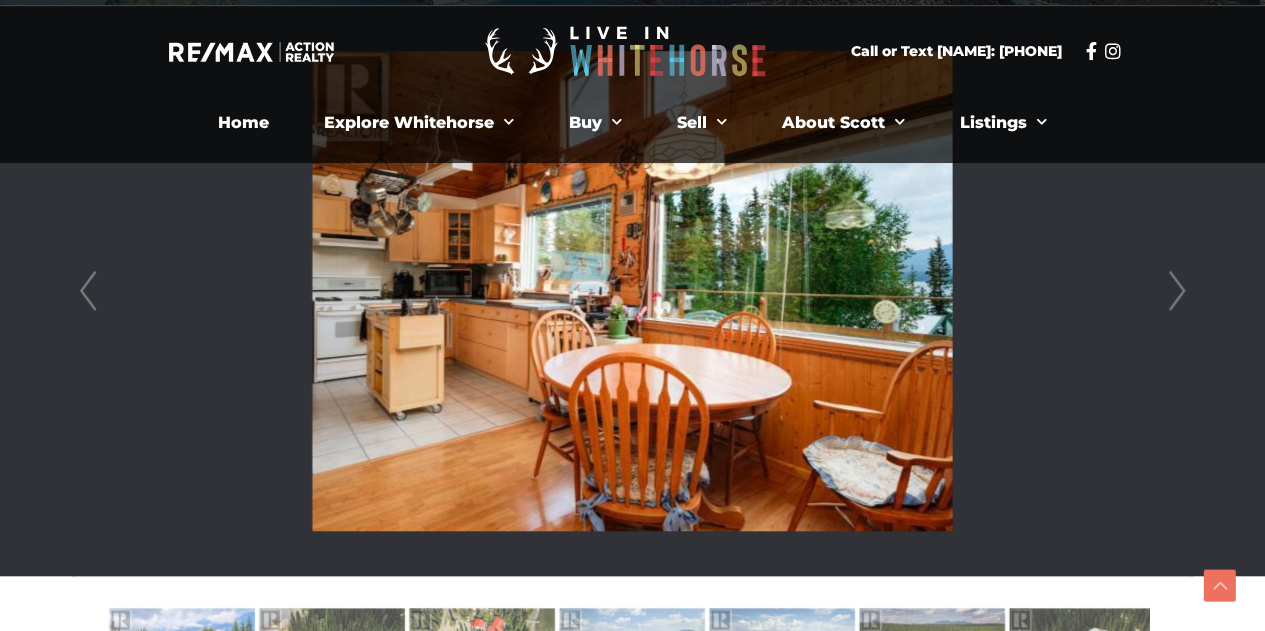 click on "Next" at bounding box center [1177, 291] 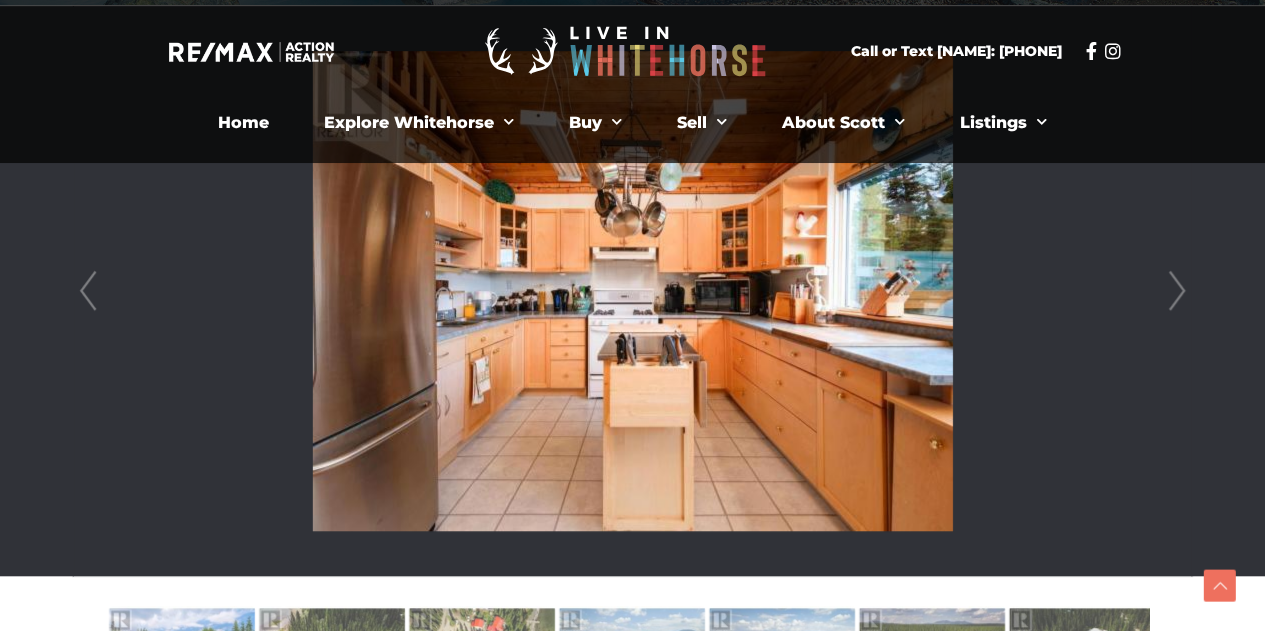click on "Prev" at bounding box center [88, 291] 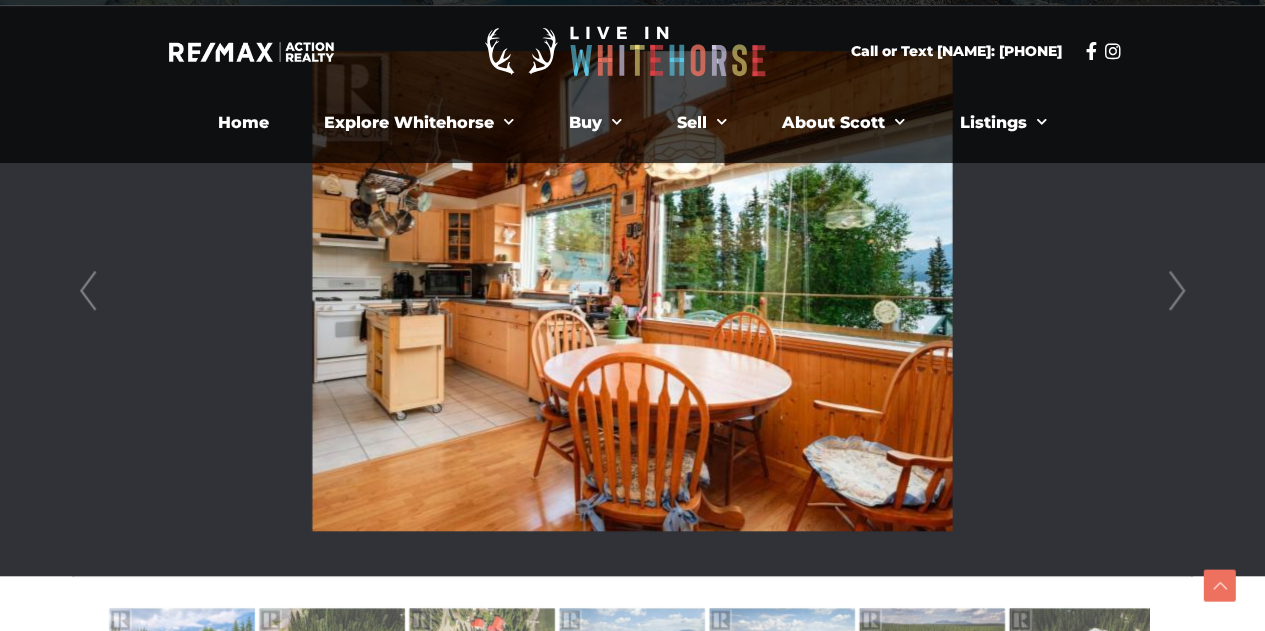click on "Next" at bounding box center [1177, 291] 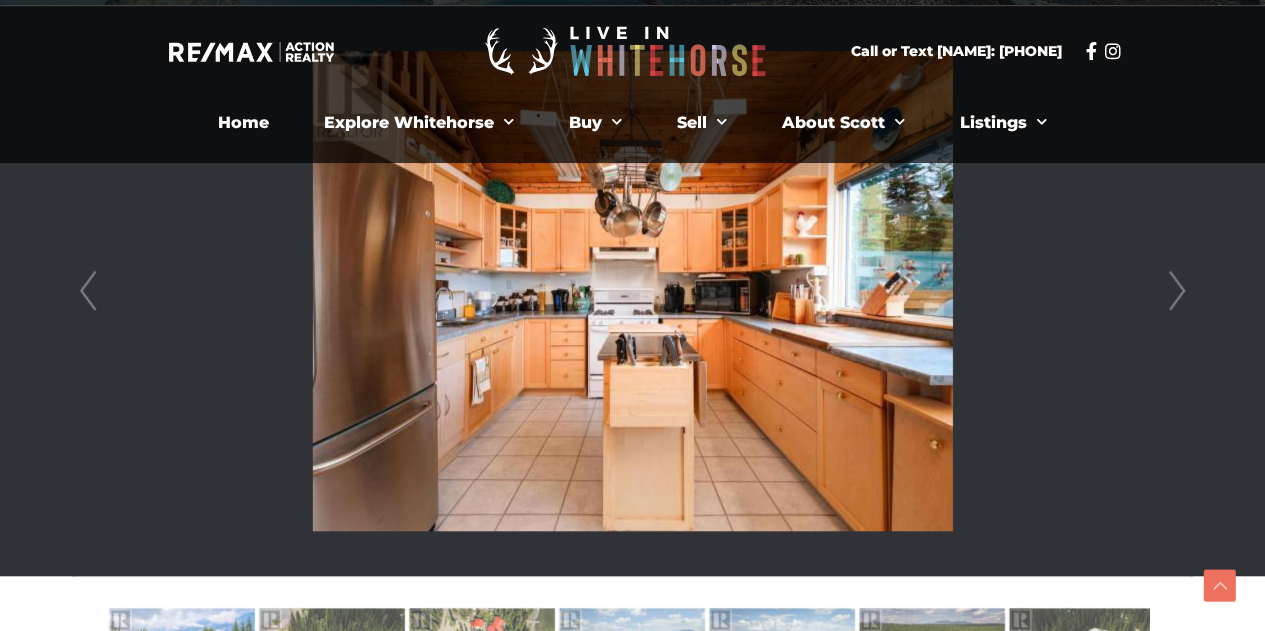 click on "Next" at bounding box center (1177, 291) 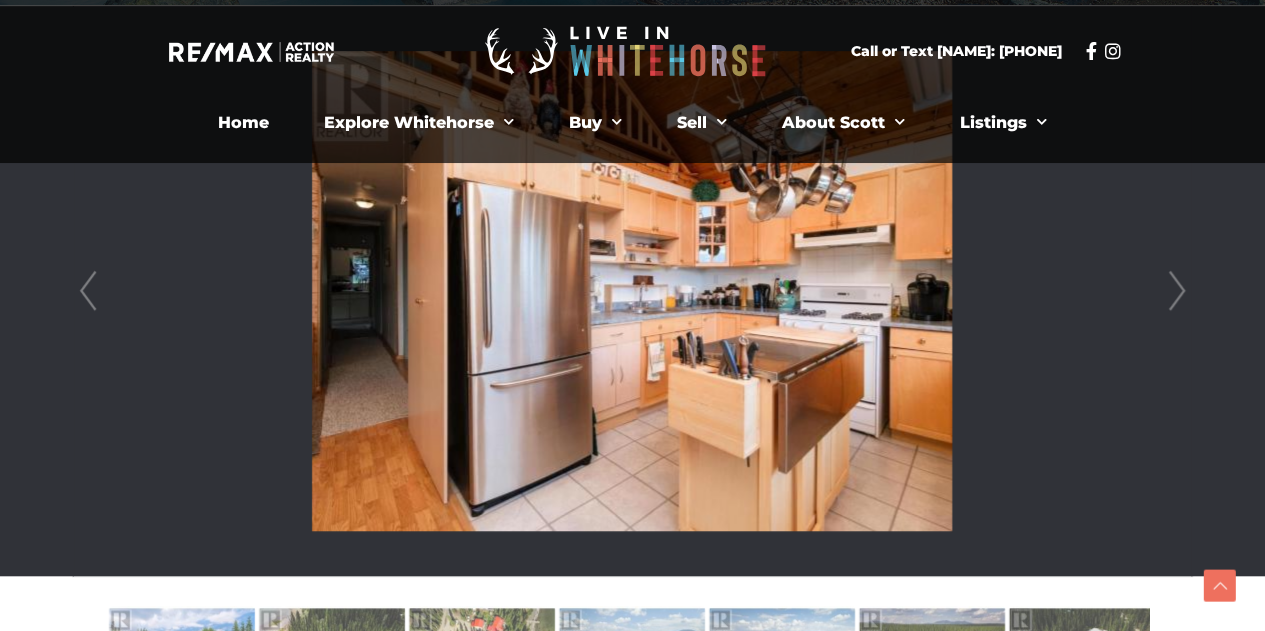 click on "Next" at bounding box center [1177, 291] 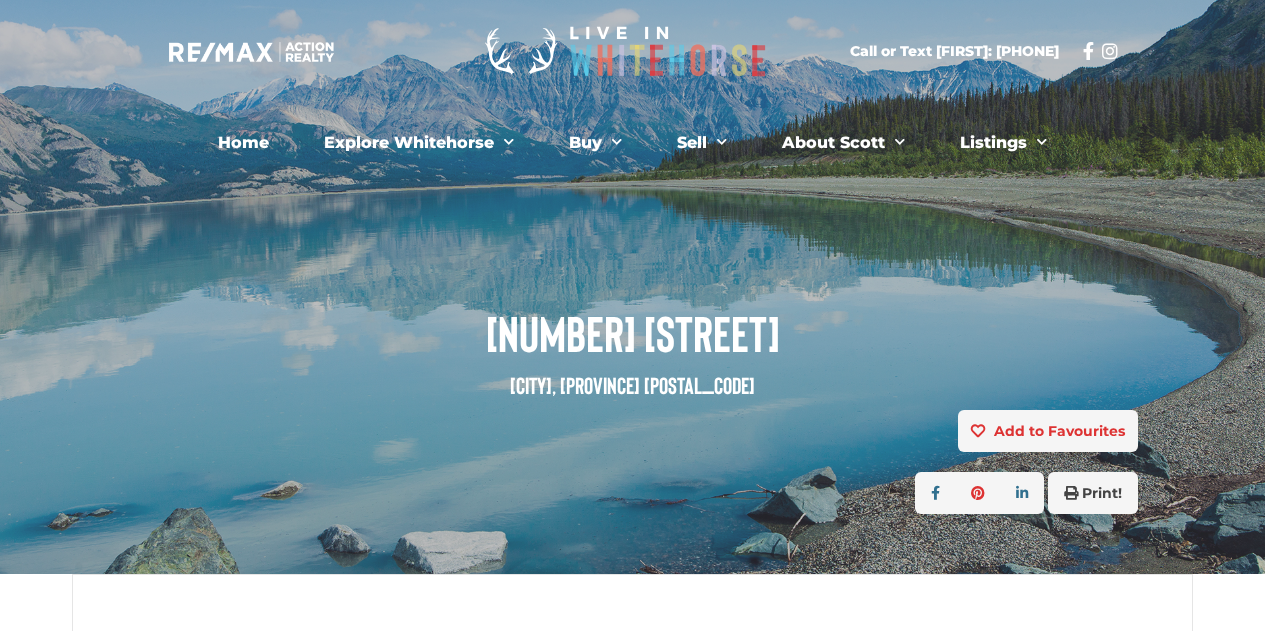 scroll, scrollTop: 0, scrollLeft: 0, axis: both 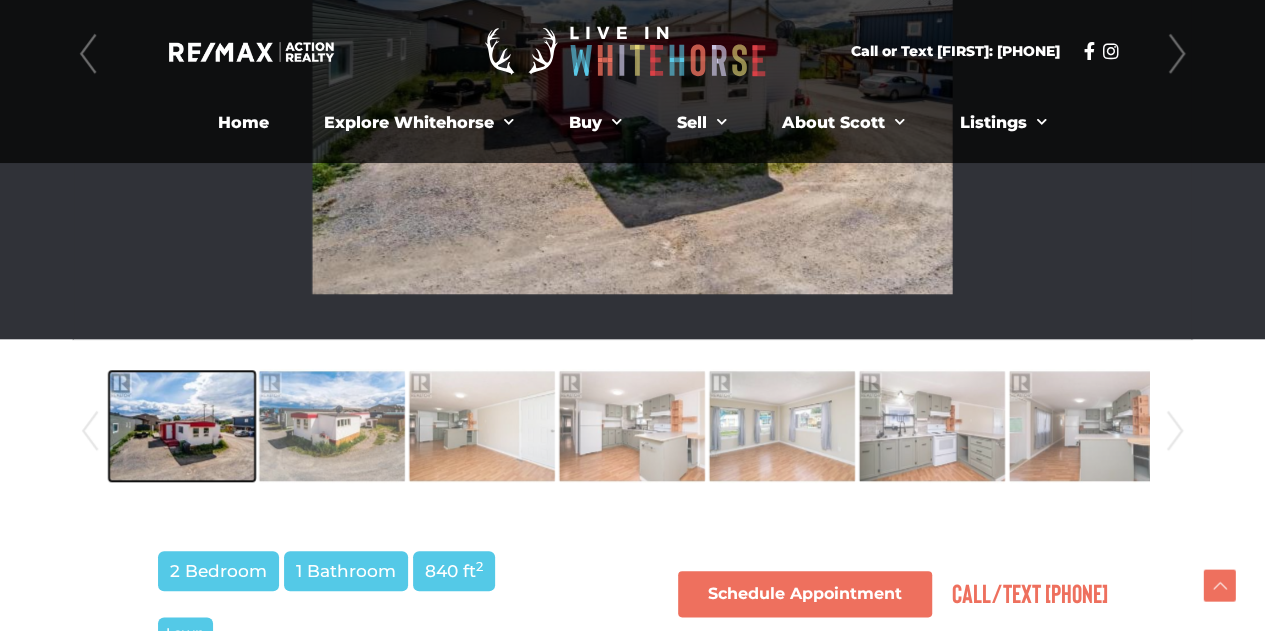 click at bounding box center [182, 426] 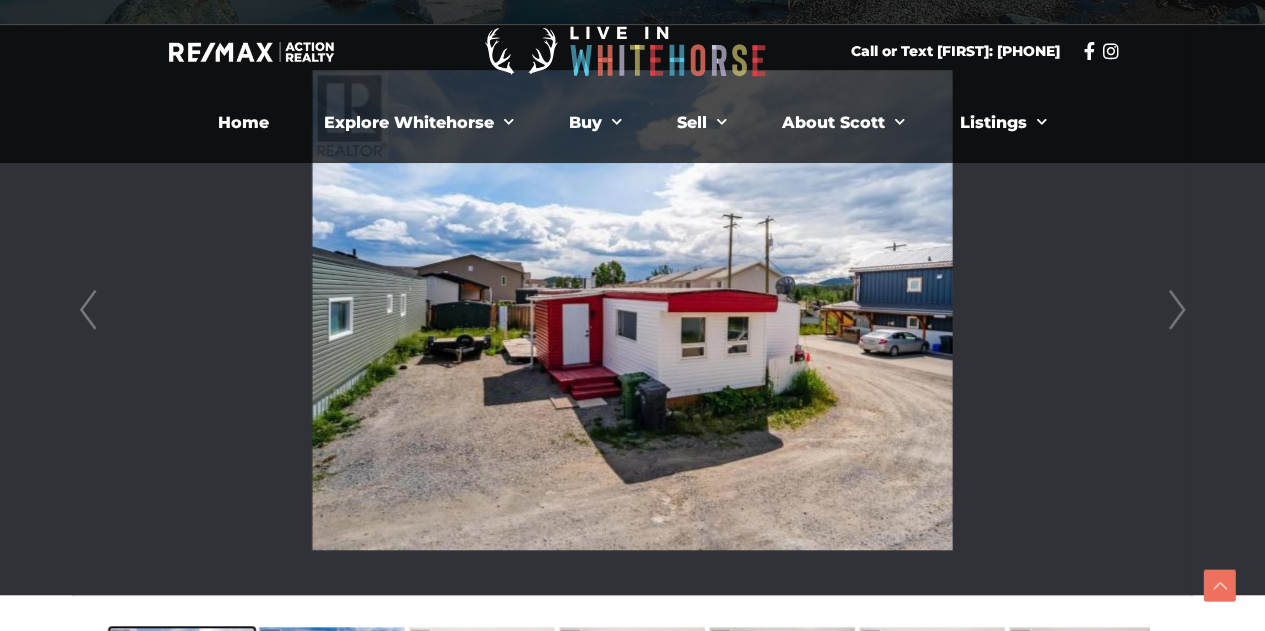 scroll, scrollTop: 548, scrollLeft: 0, axis: vertical 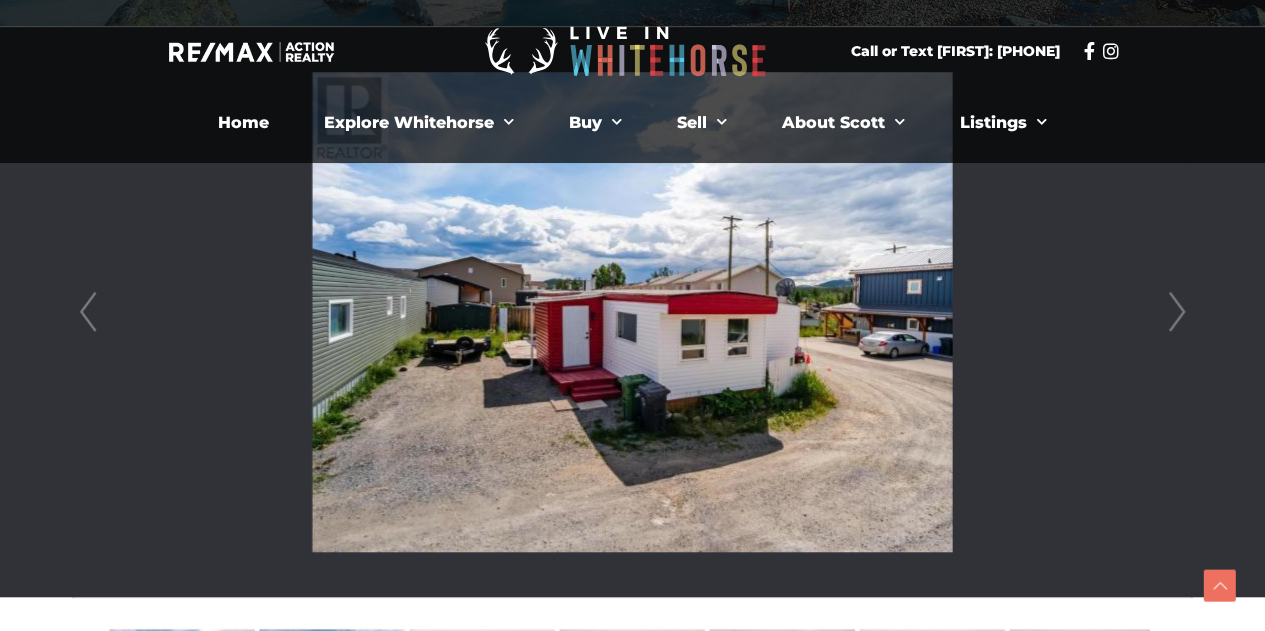 click on "Next" at bounding box center (1177, 312) 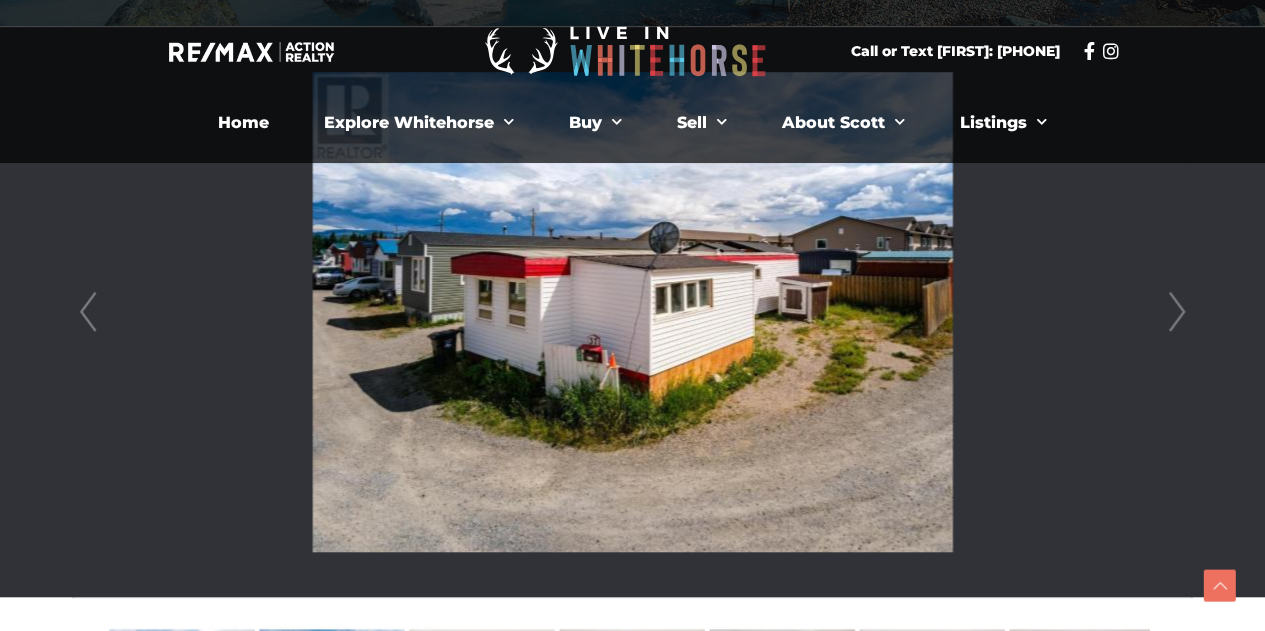 click on "Next" at bounding box center [1177, 312] 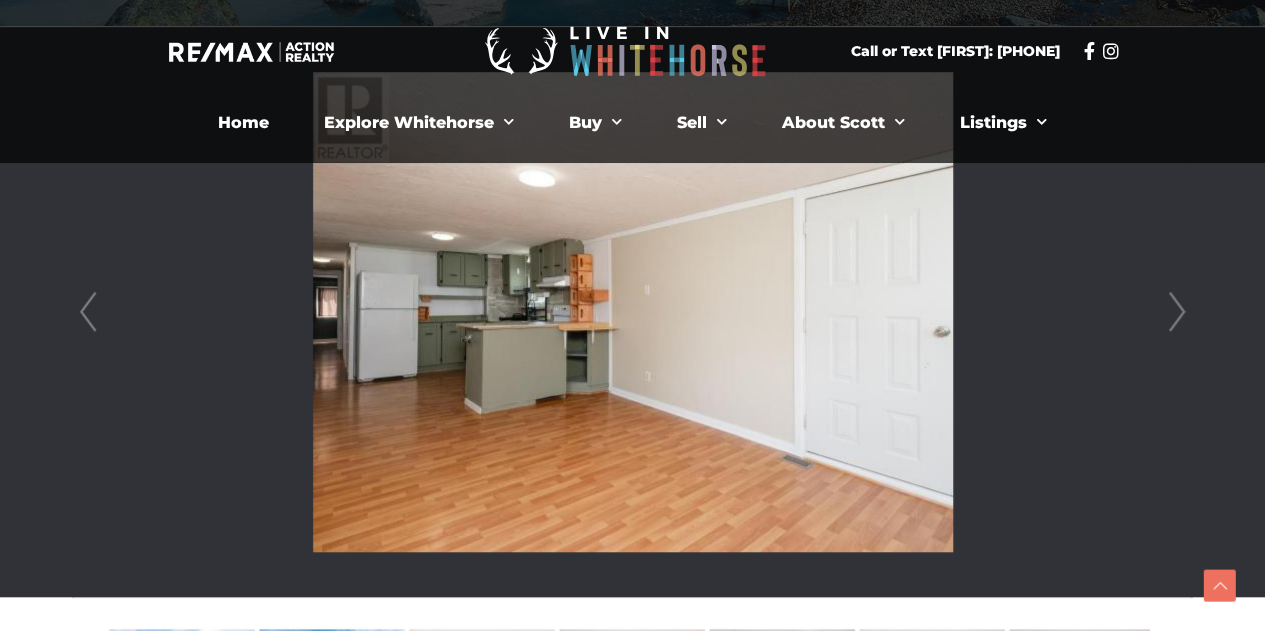 click on "Next" at bounding box center (1177, 312) 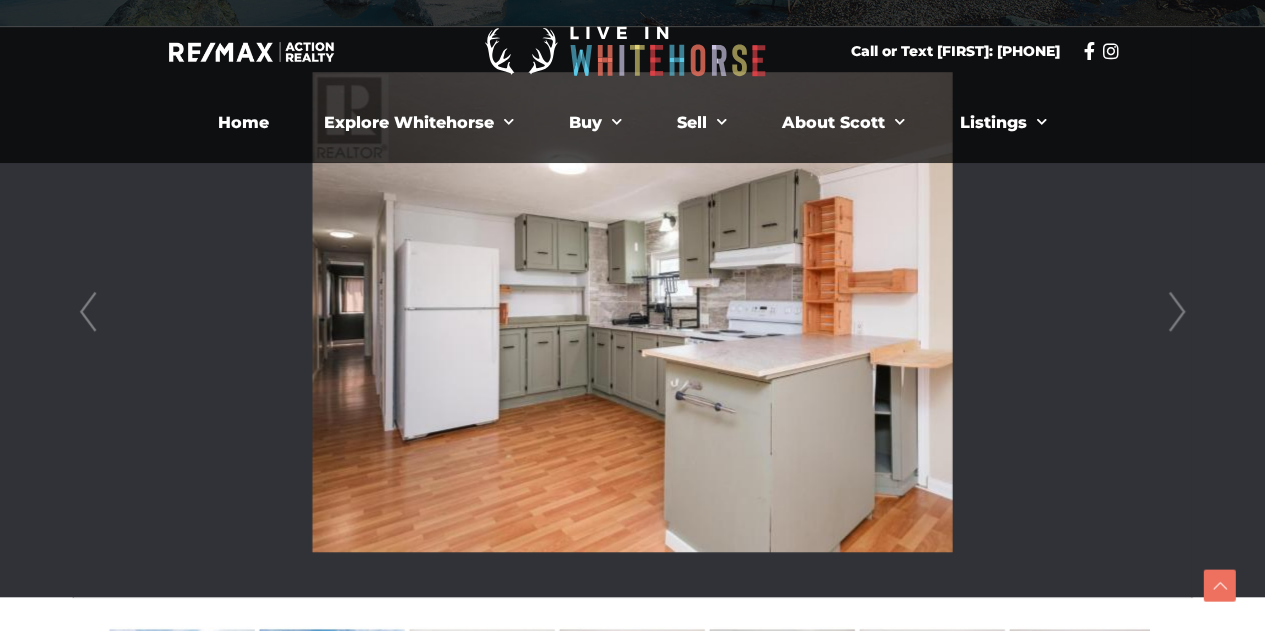 click on "Next" at bounding box center [1177, 312] 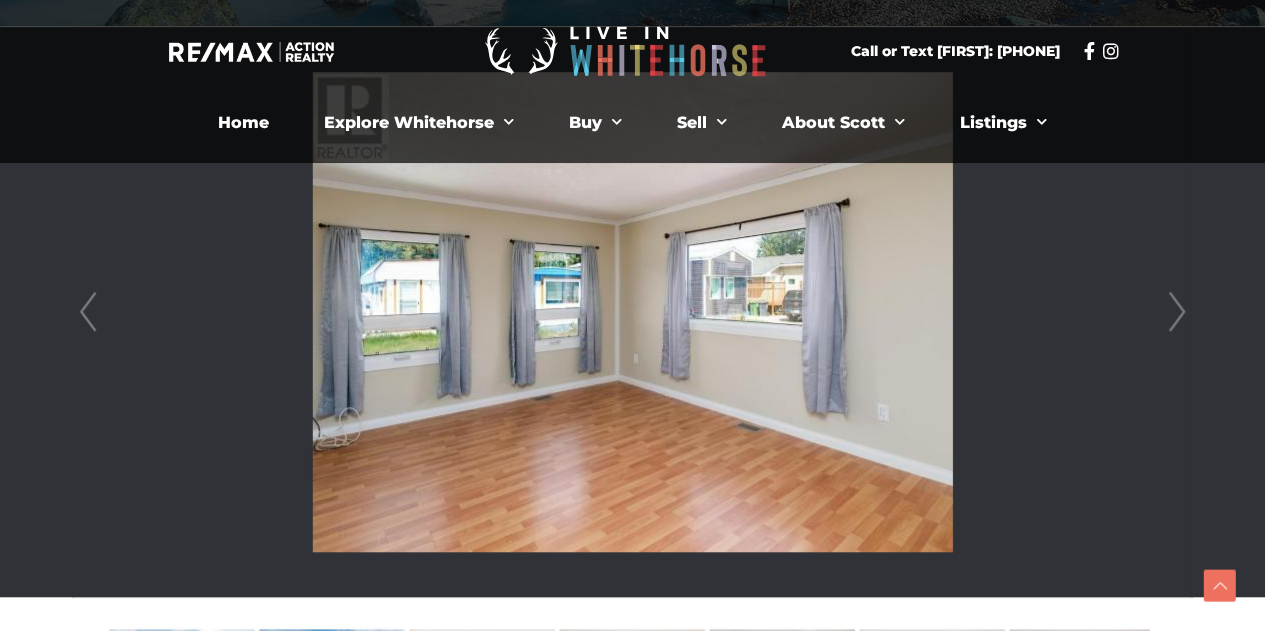 click on "Next" at bounding box center [1177, 312] 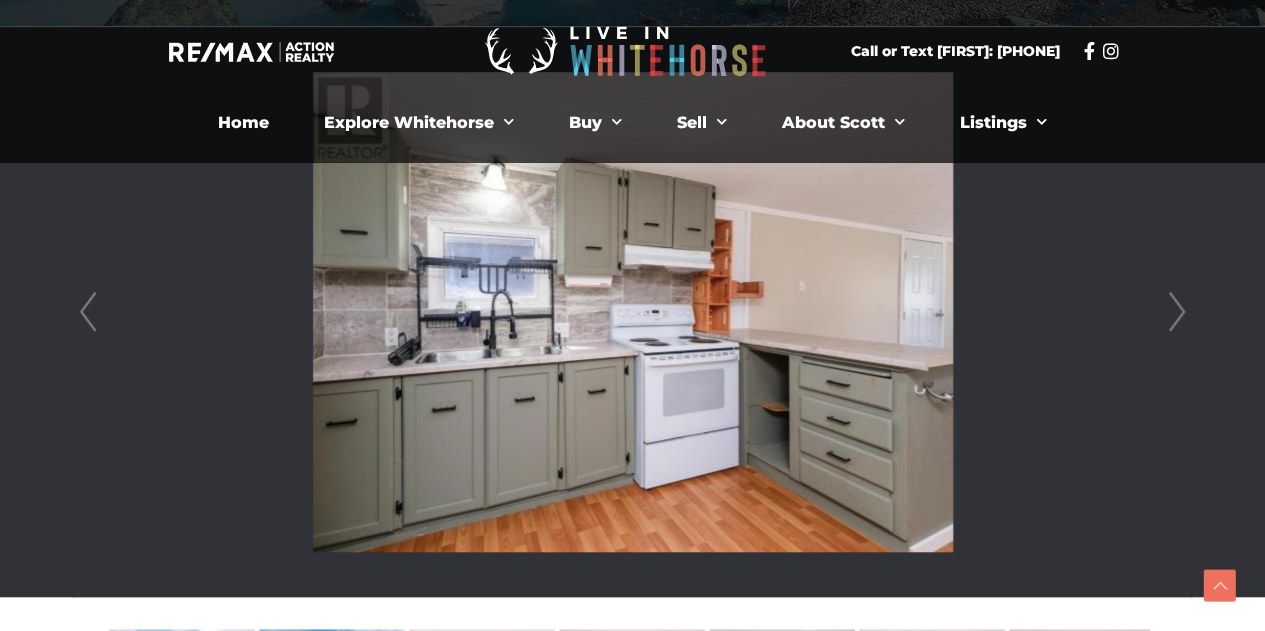 click on "Next" at bounding box center (1177, 312) 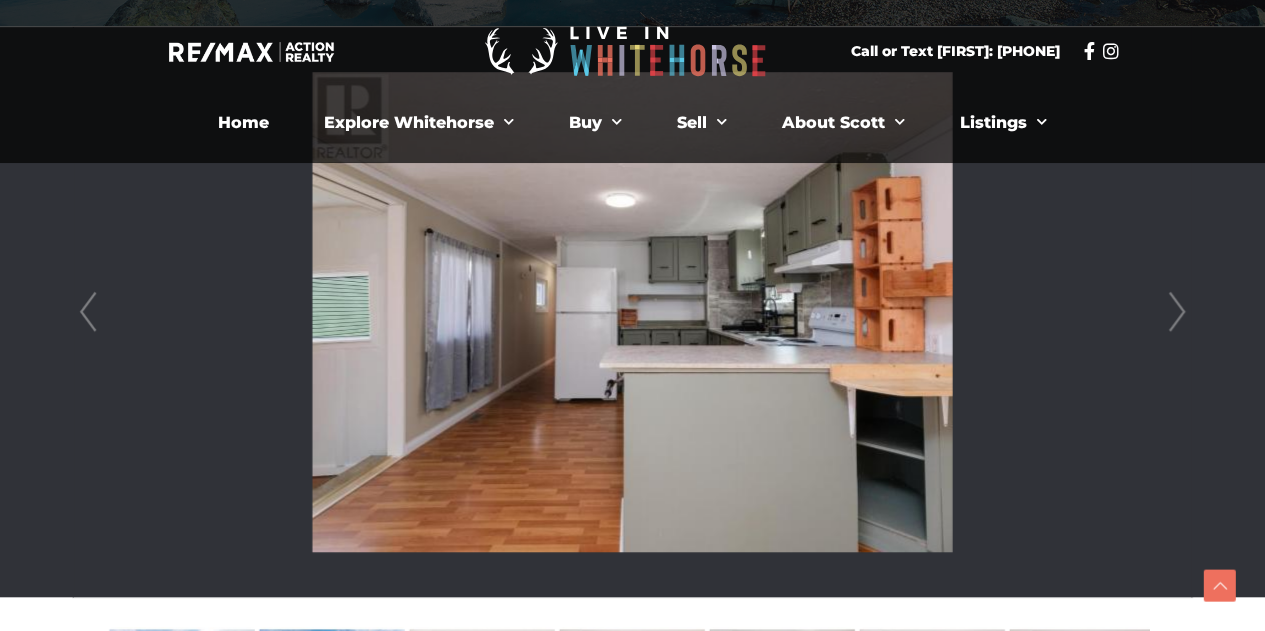 click on "Next" at bounding box center (1177, 312) 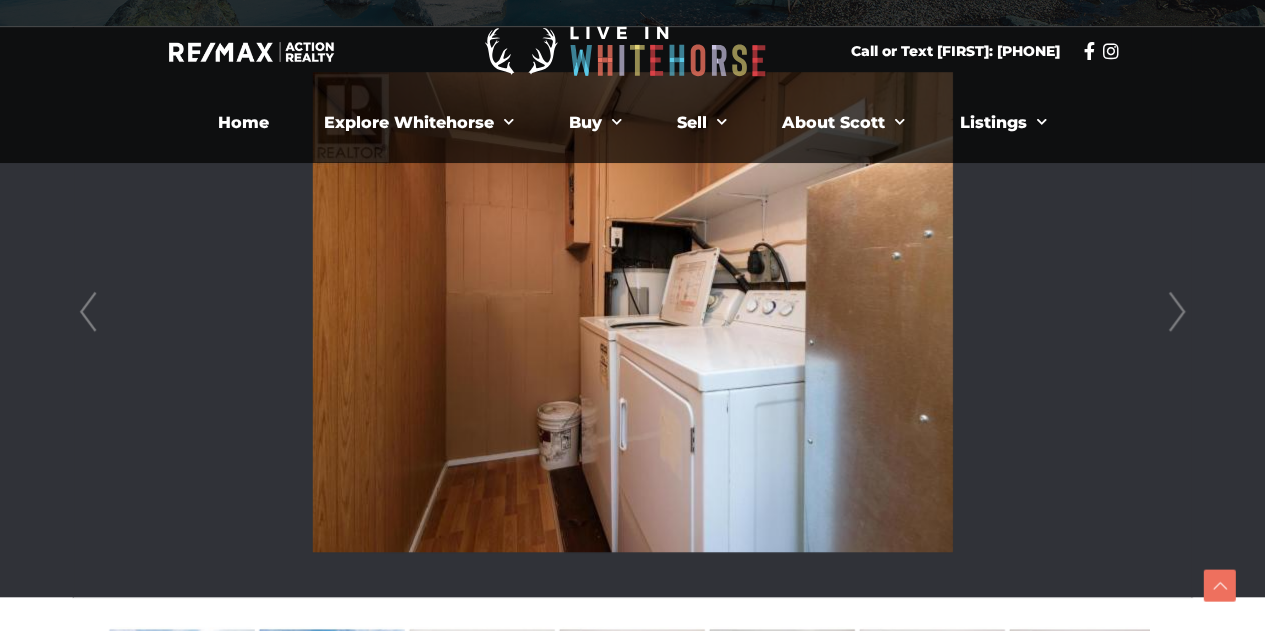 click on "Next" at bounding box center [1177, 312] 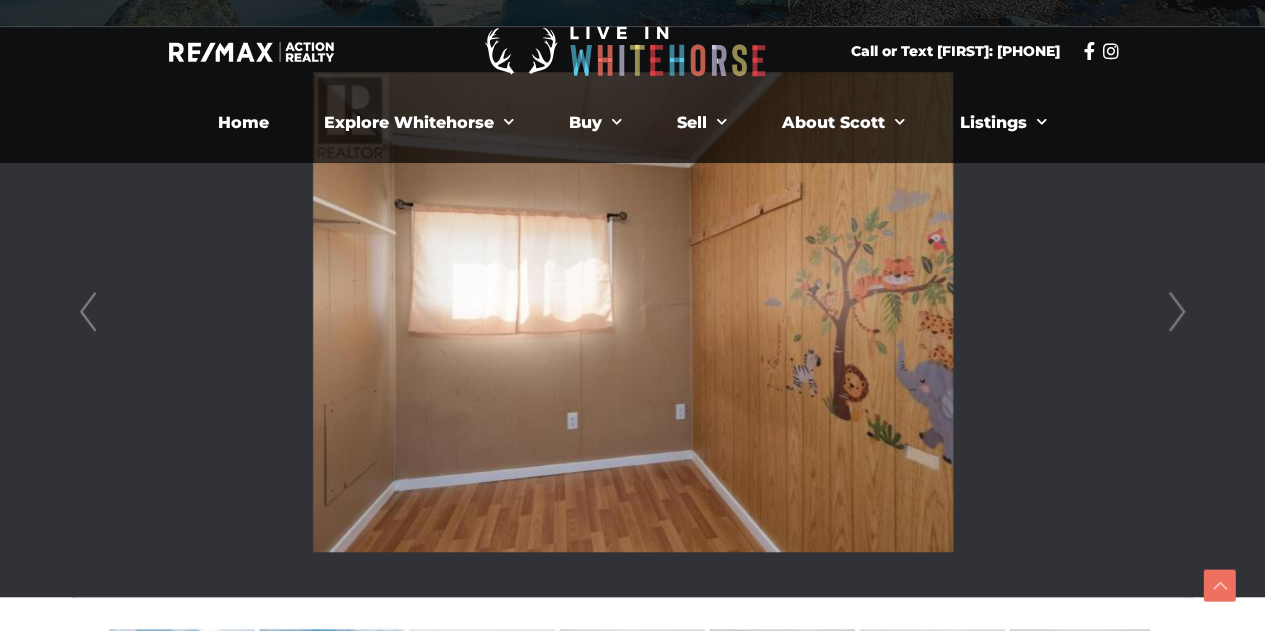 click on "Next" at bounding box center (1177, 312) 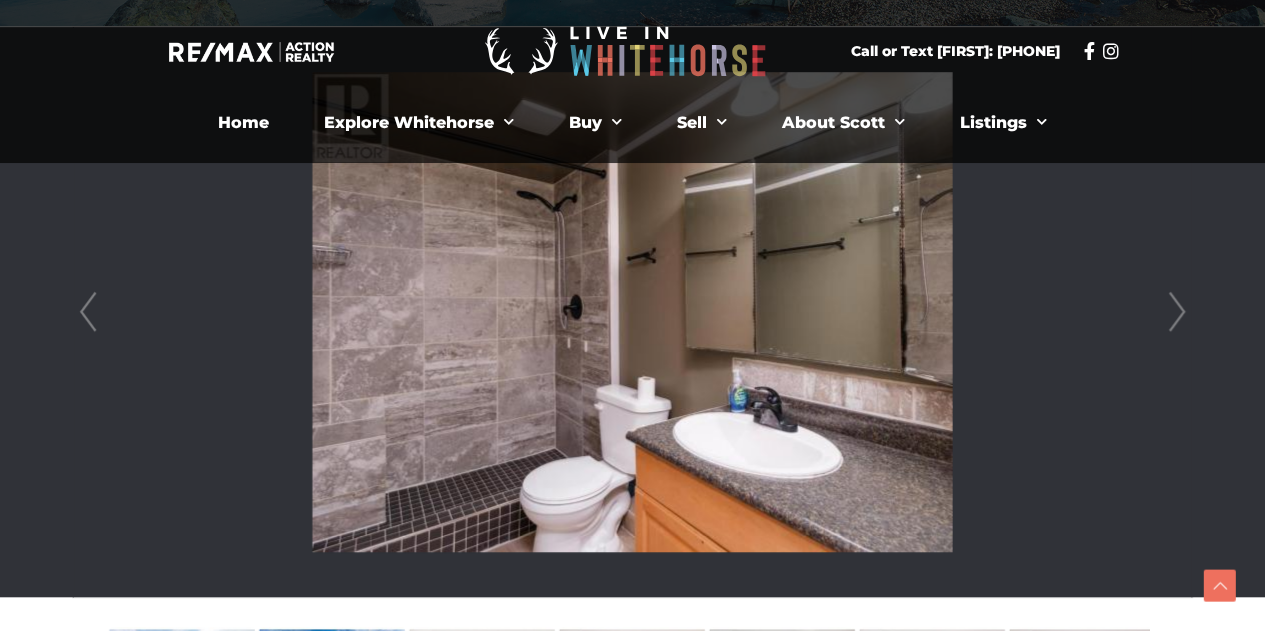 click on "Next" at bounding box center [1177, 312] 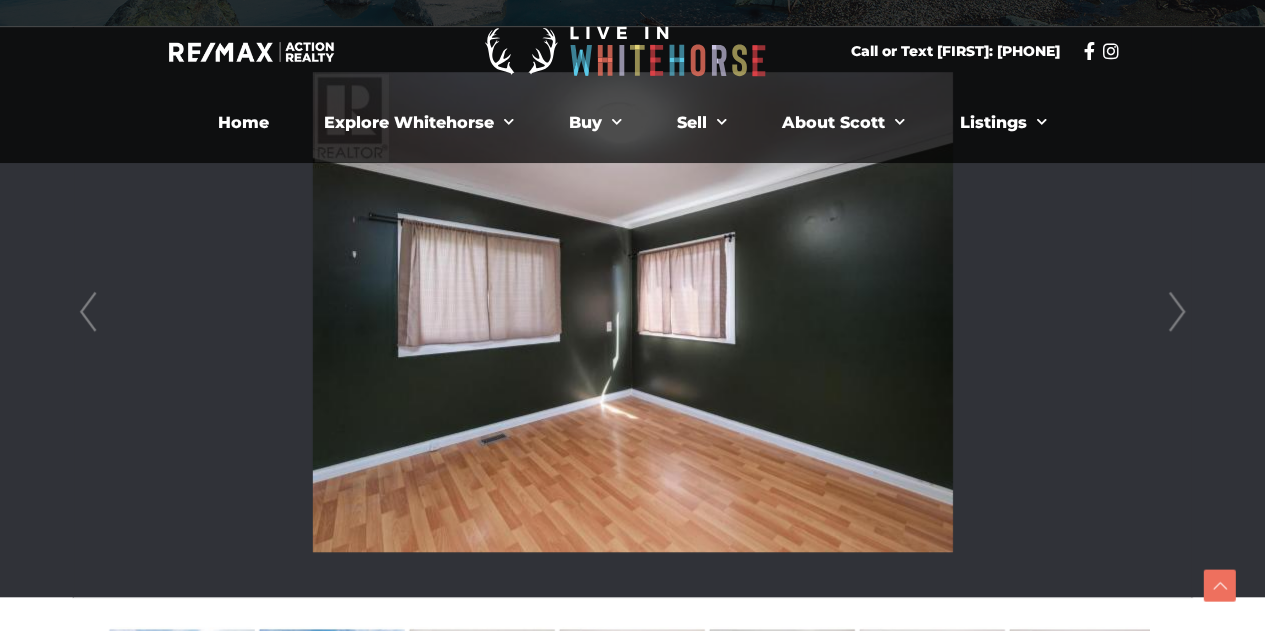 click on "Next" at bounding box center (1177, 312) 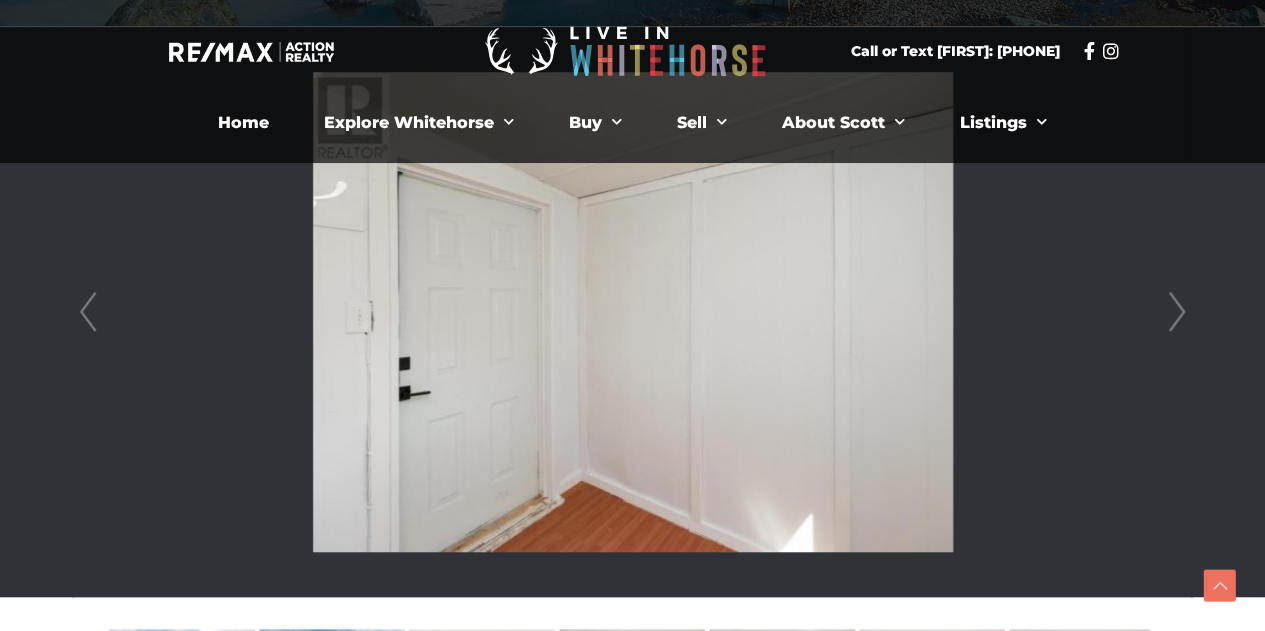 click on "Next" at bounding box center (1177, 312) 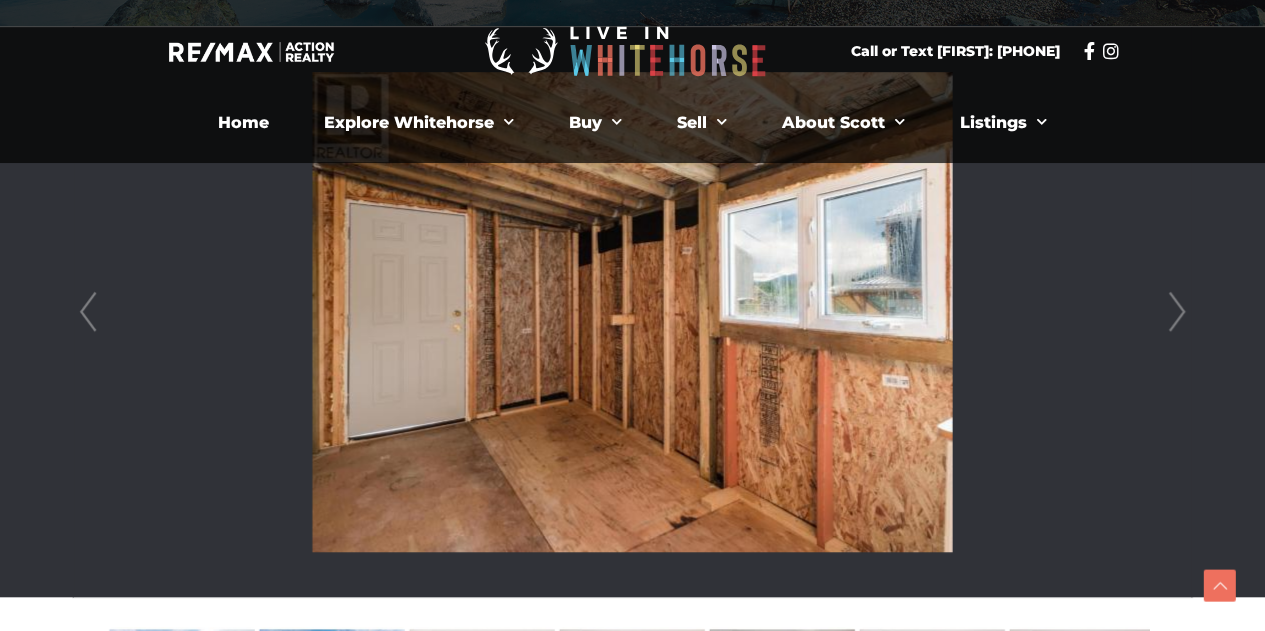 click on "Next" at bounding box center (1177, 312) 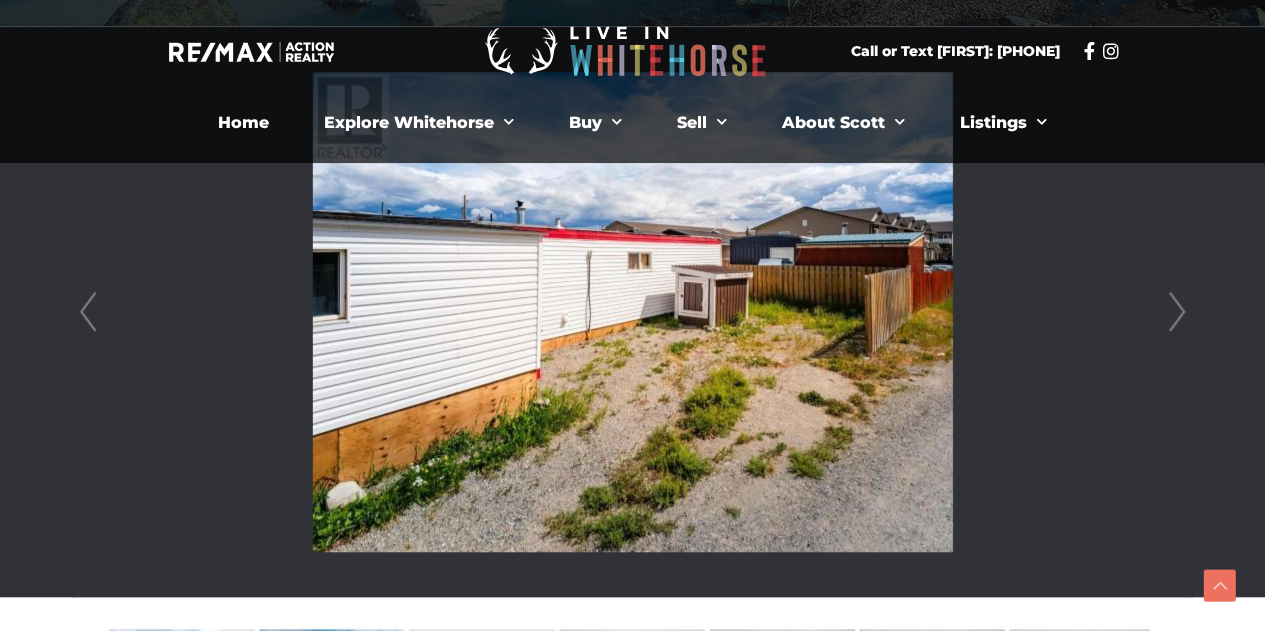 click on "Next" at bounding box center [1177, 312] 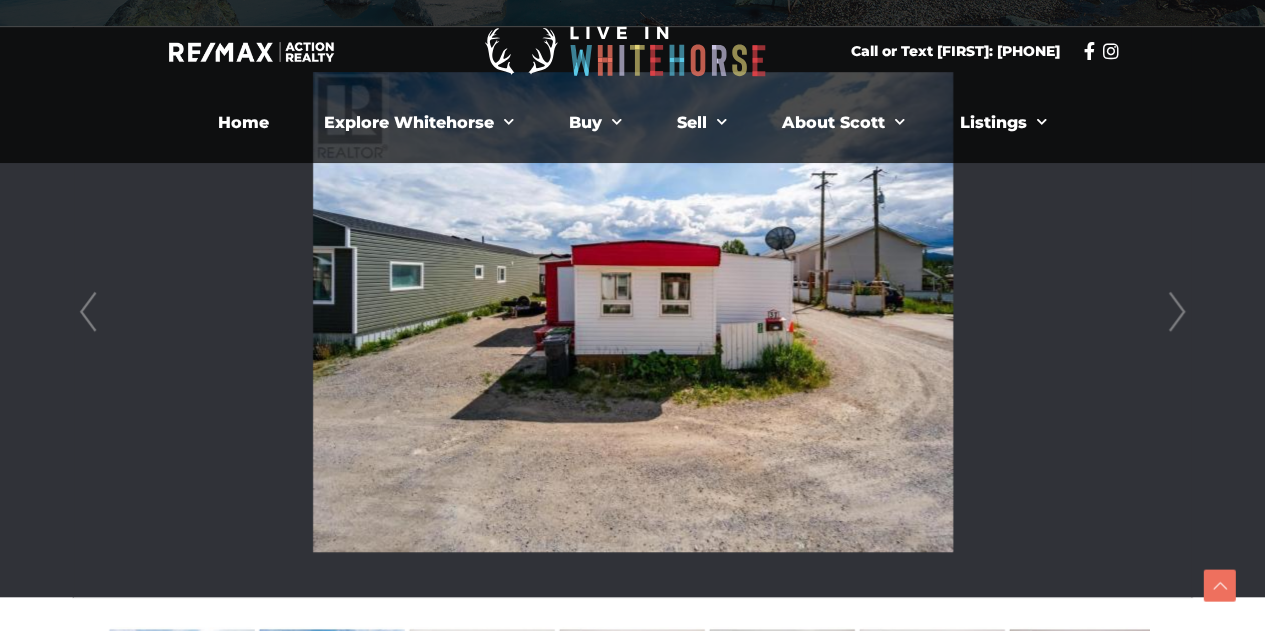 click on "Next" at bounding box center (1177, 312) 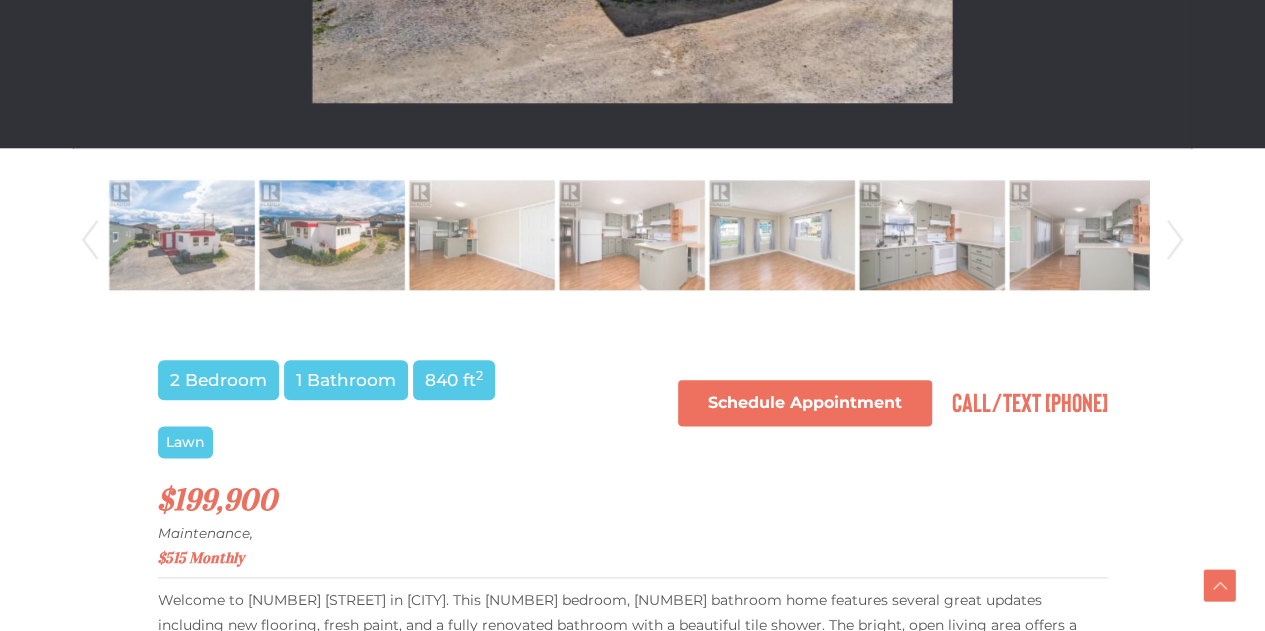 scroll, scrollTop: 1011, scrollLeft: 0, axis: vertical 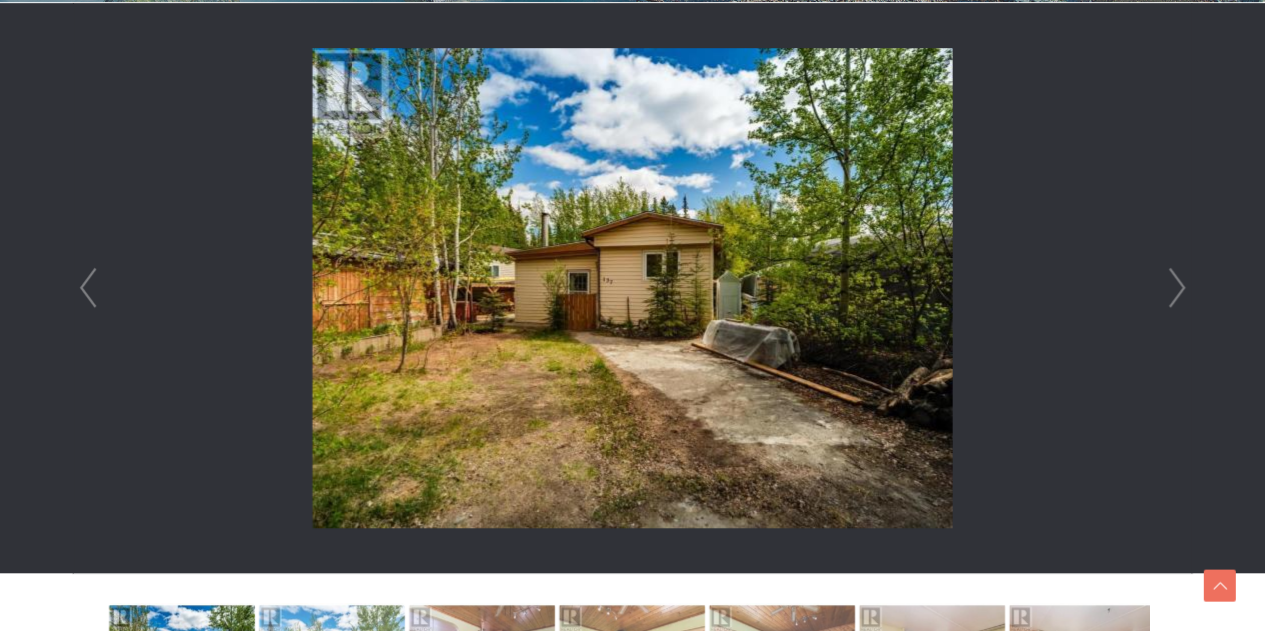 click on "Next" at bounding box center (1177, 288) 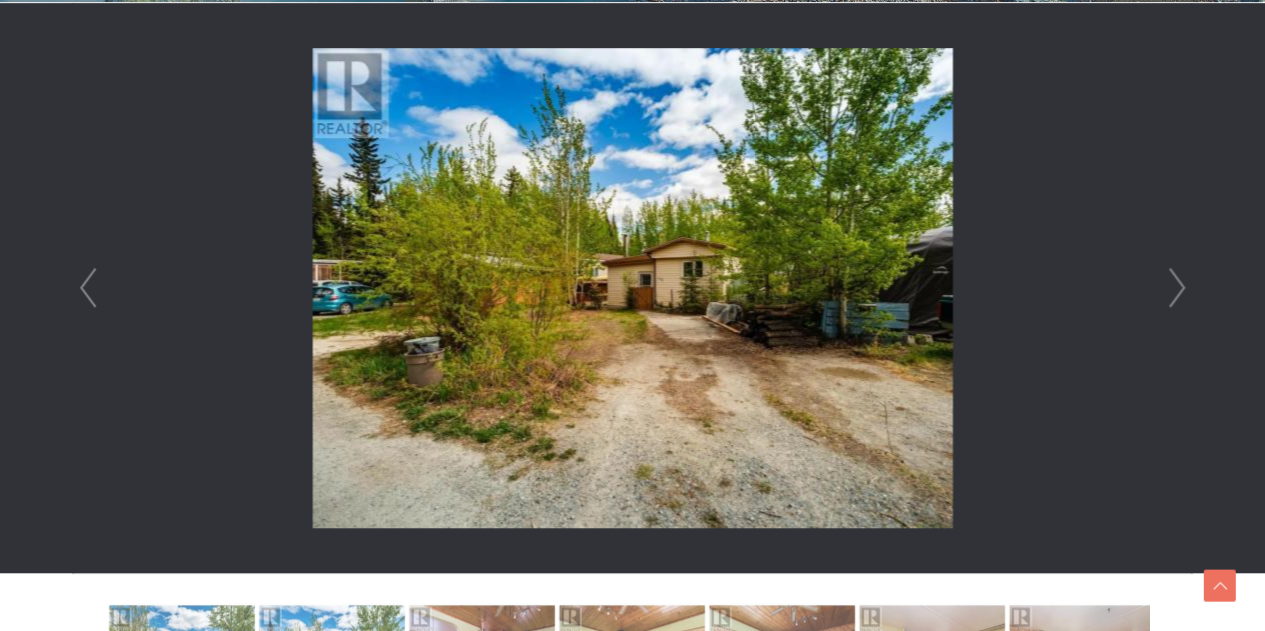 click on "Next" at bounding box center [1177, 288] 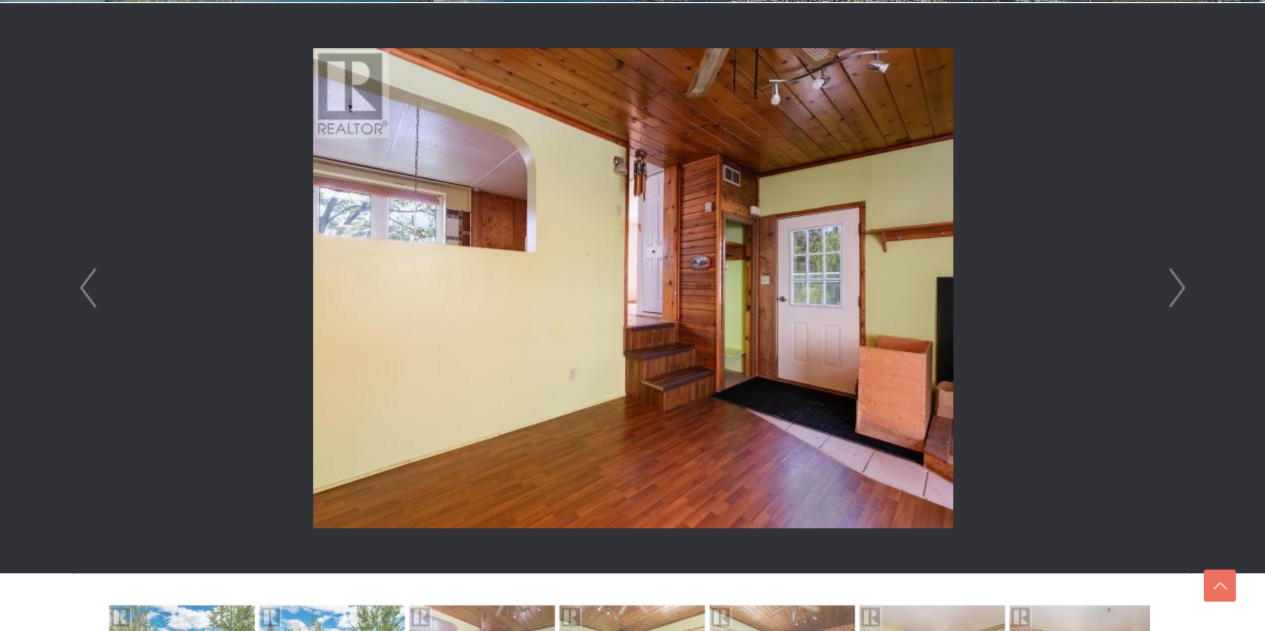 click on "Next" at bounding box center (1177, 288) 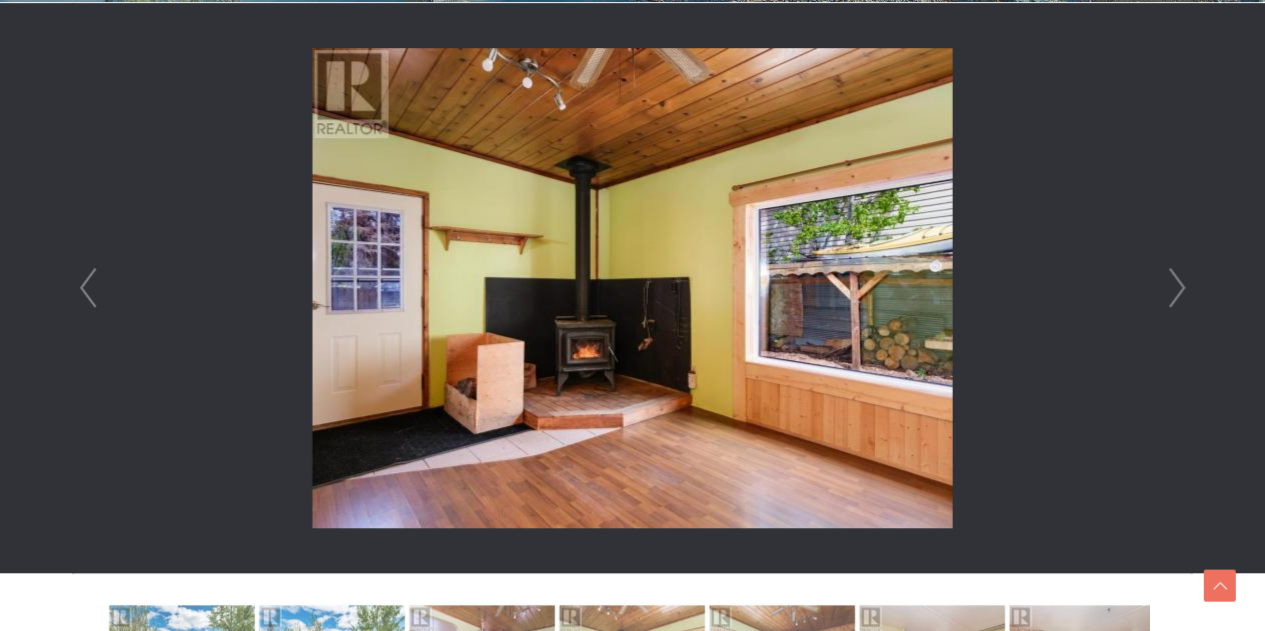 click on "Next" at bounding box center (1177, 288) 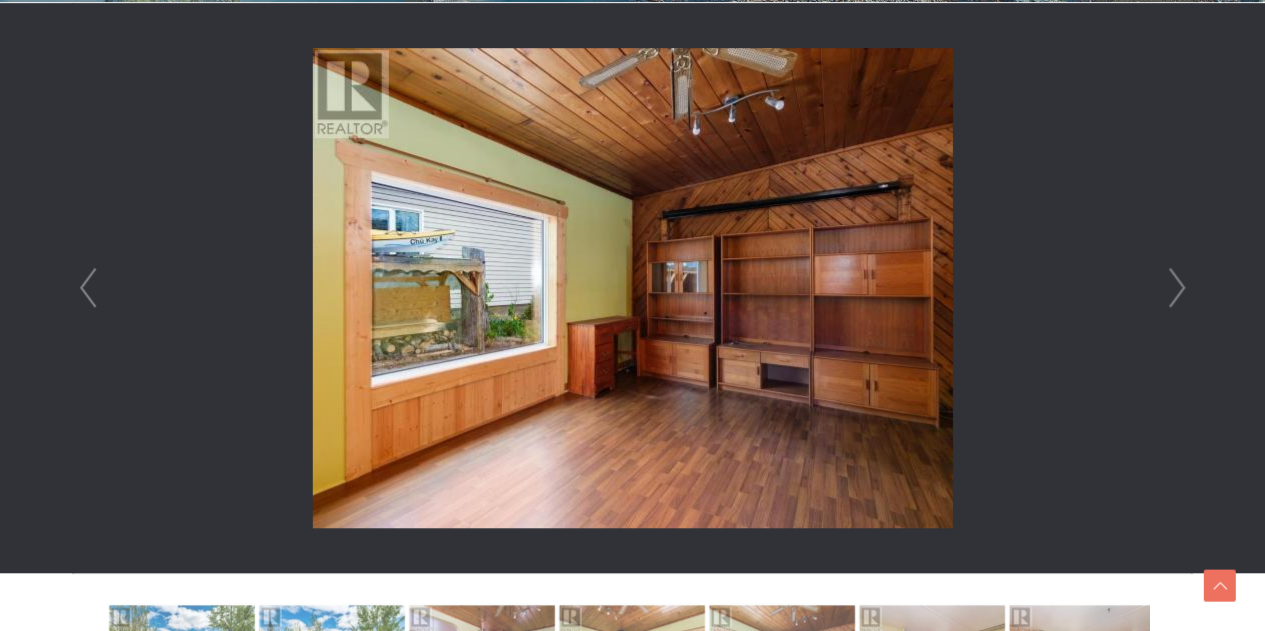 click on "Next" at bounding box center [1177, 288] 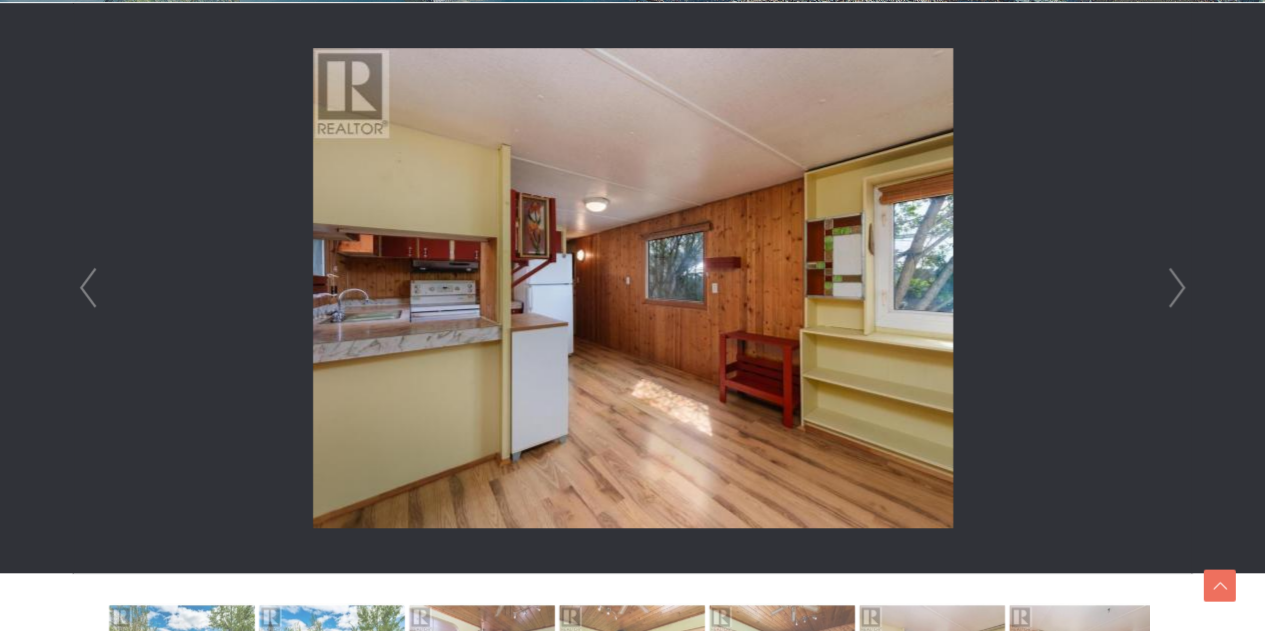 click on "Next" at bounding box center (1177, 288) 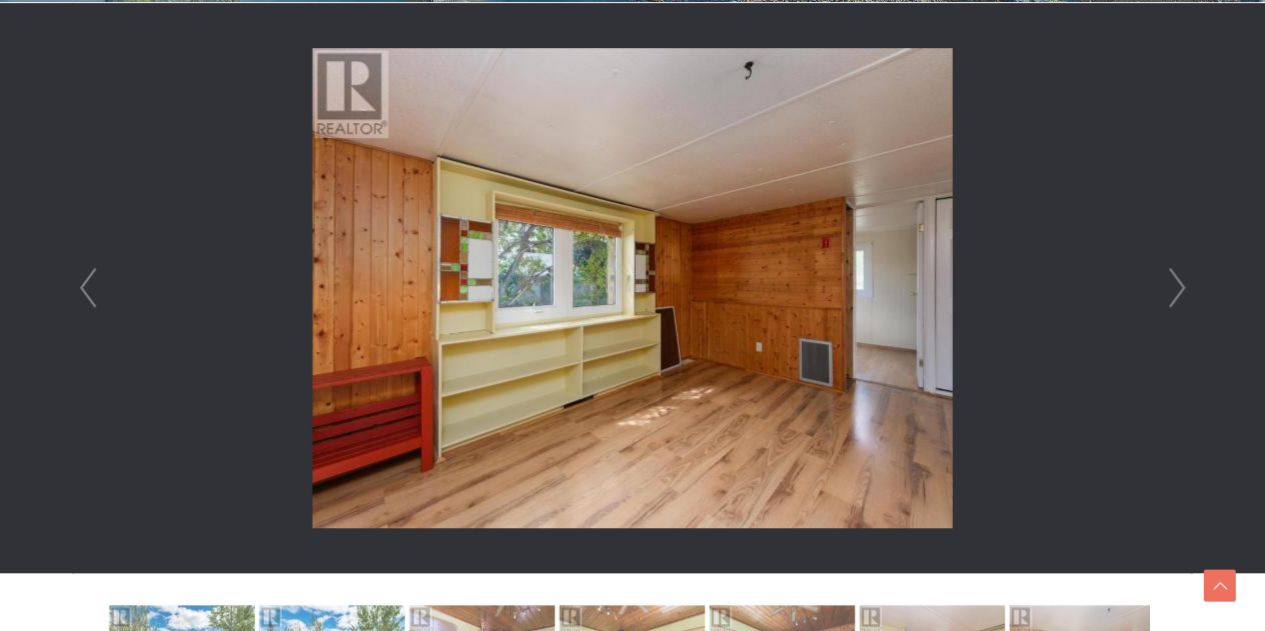 click on "Next" at bounding box center [1177, 288] 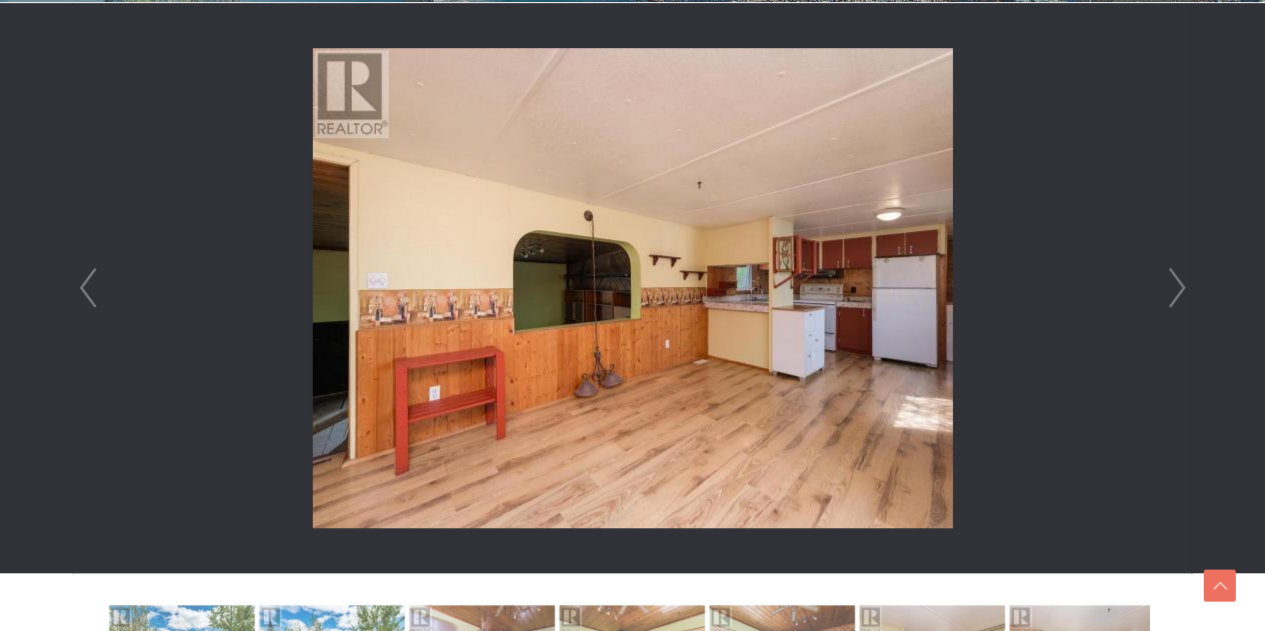 click on "Next" at bounding box center (1177, 288) 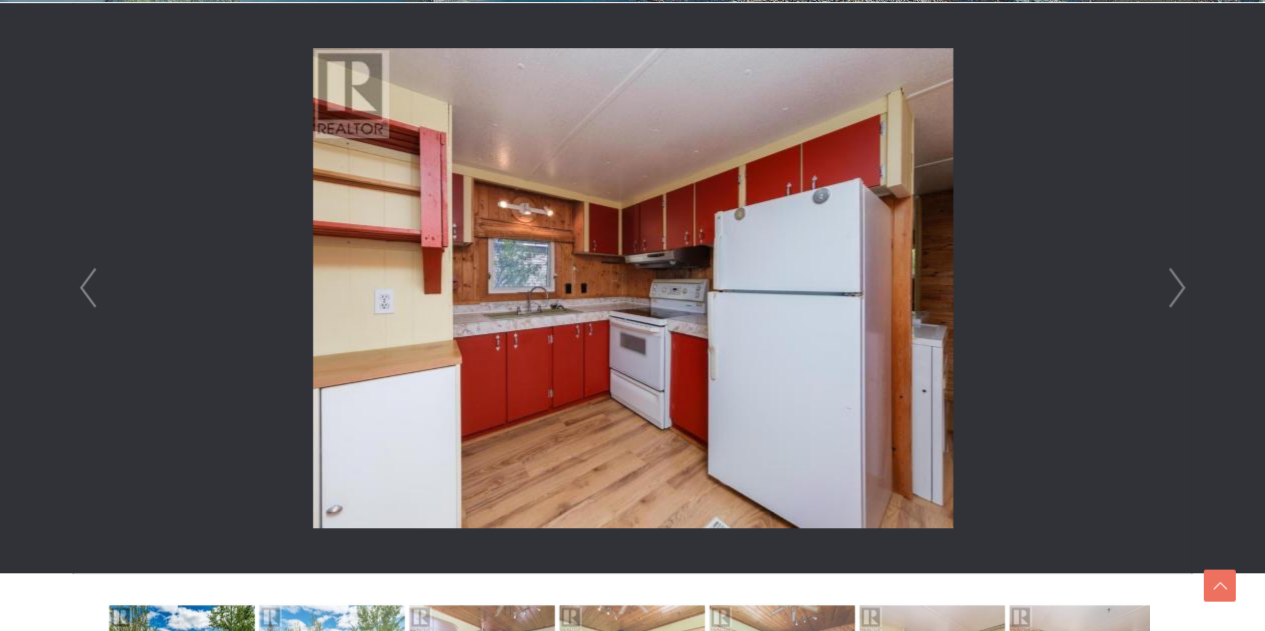 click on "Next" at bounding box center [1177, 288] 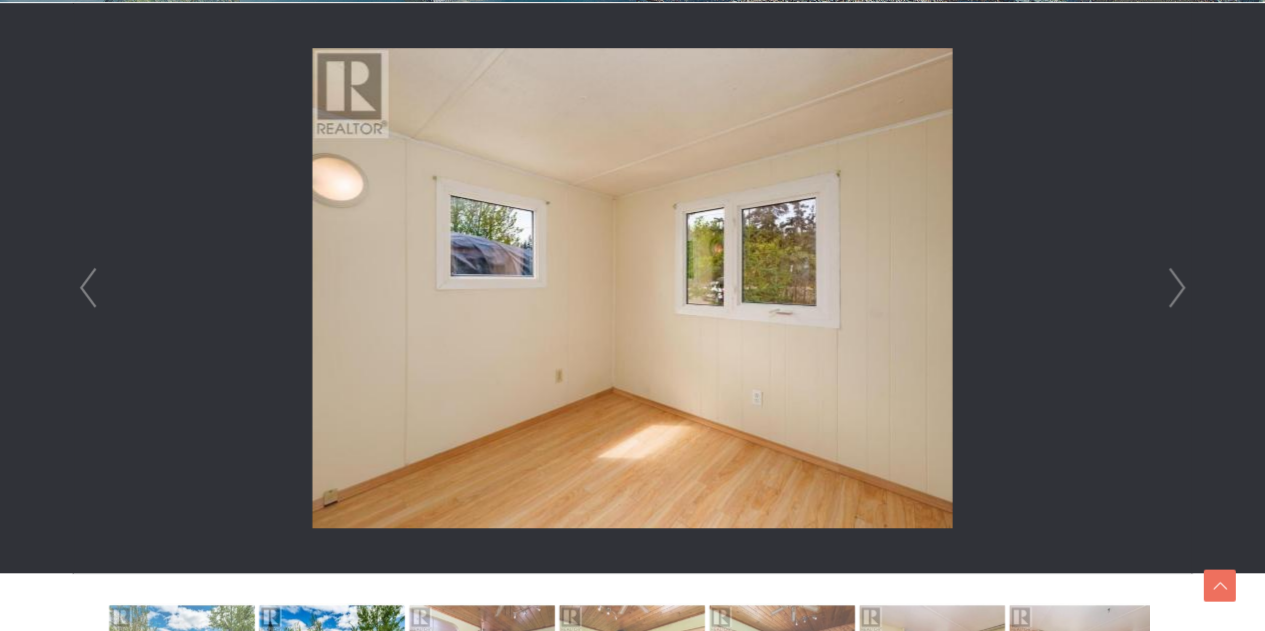 click on "Next" at bounding box center [1177, 288] 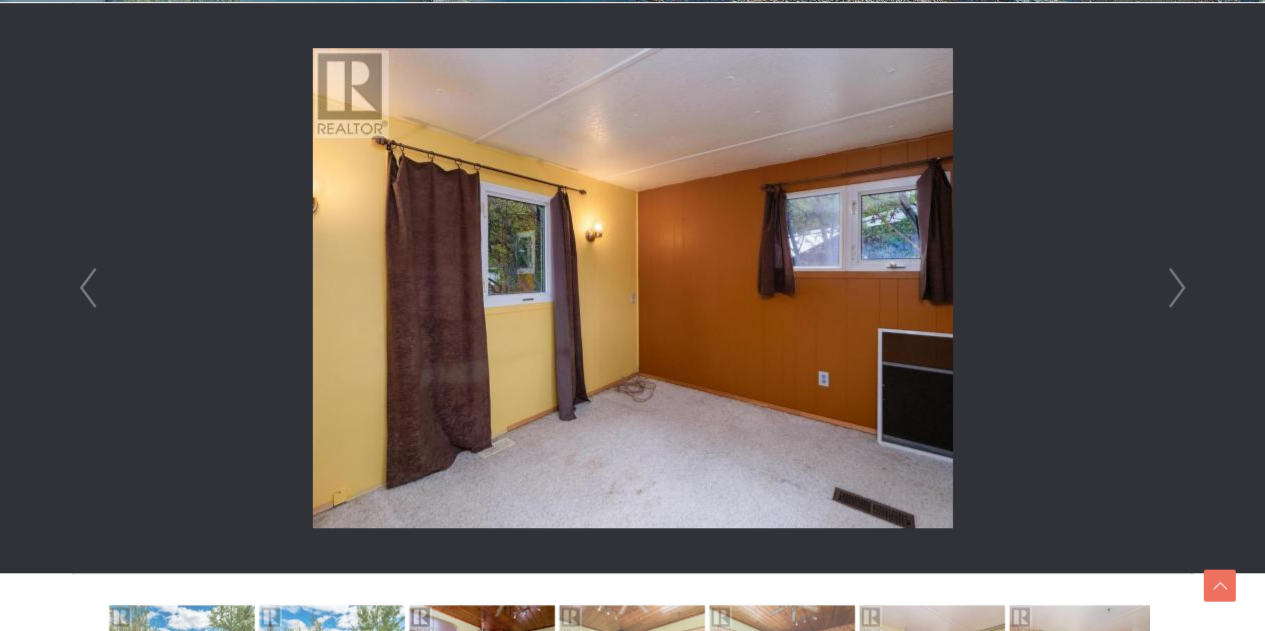 click on "Next" at bounding box center (1177, 288) 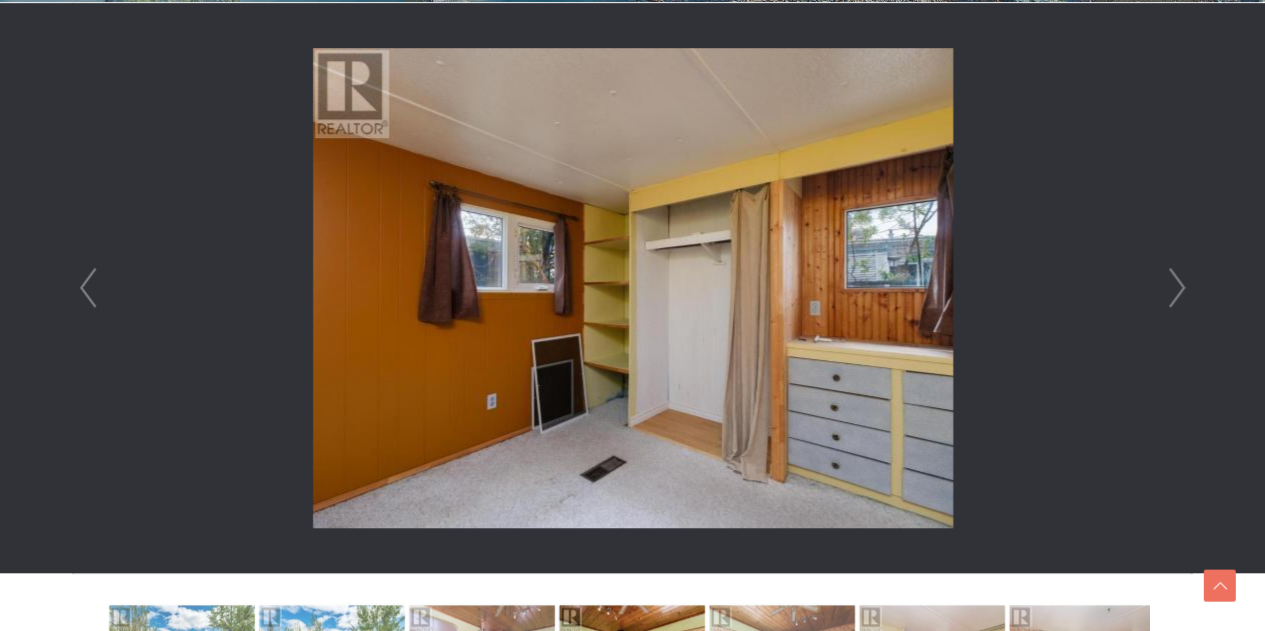 click on "Next" at bounding box center (1177, 288) 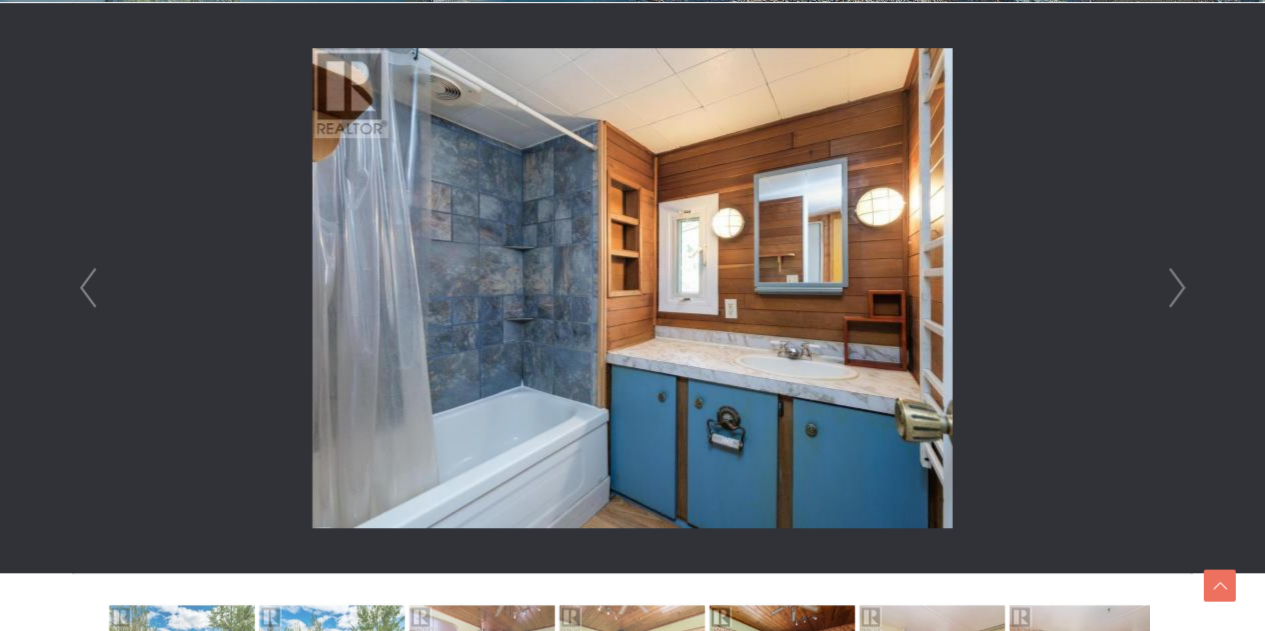 click on "Next" at bounding box center [1177, 288] 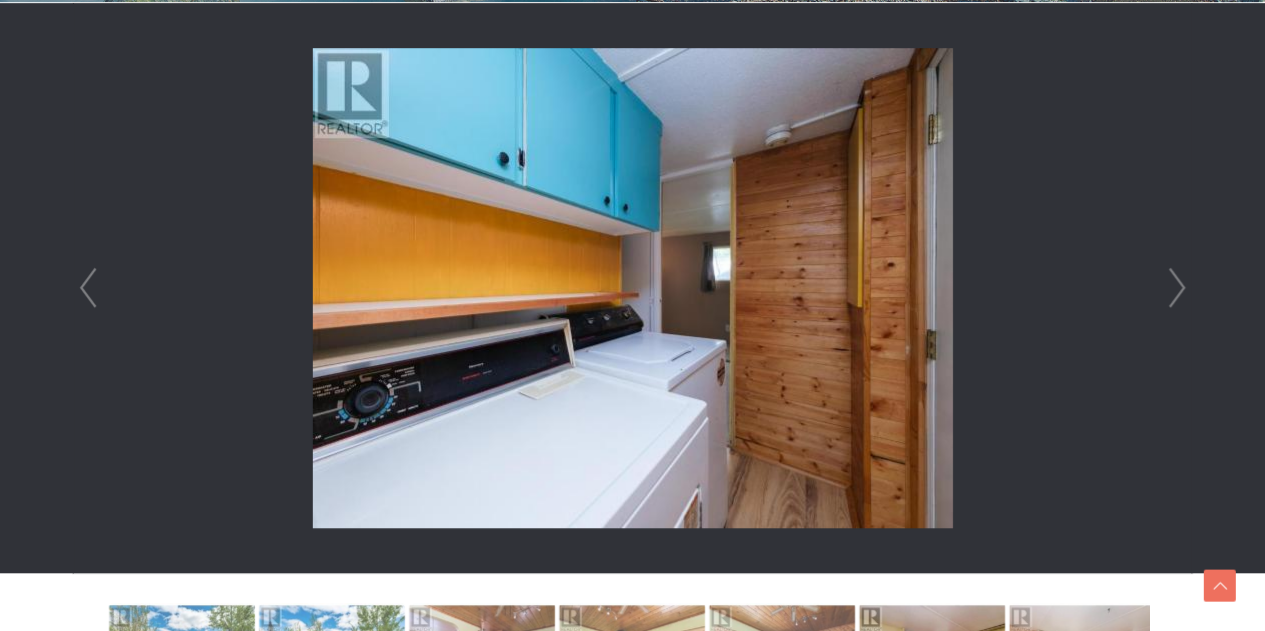 click on "Next" at bounding box center [1177, 288] 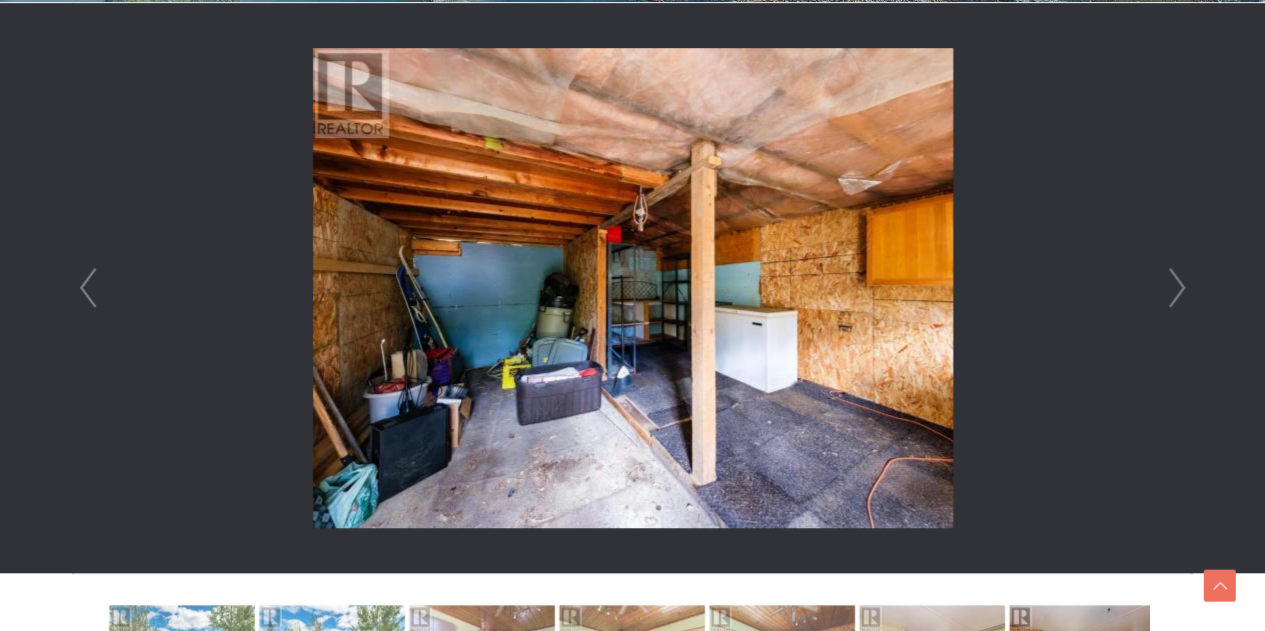 click on "Next" at bounding box center [1177, 288] 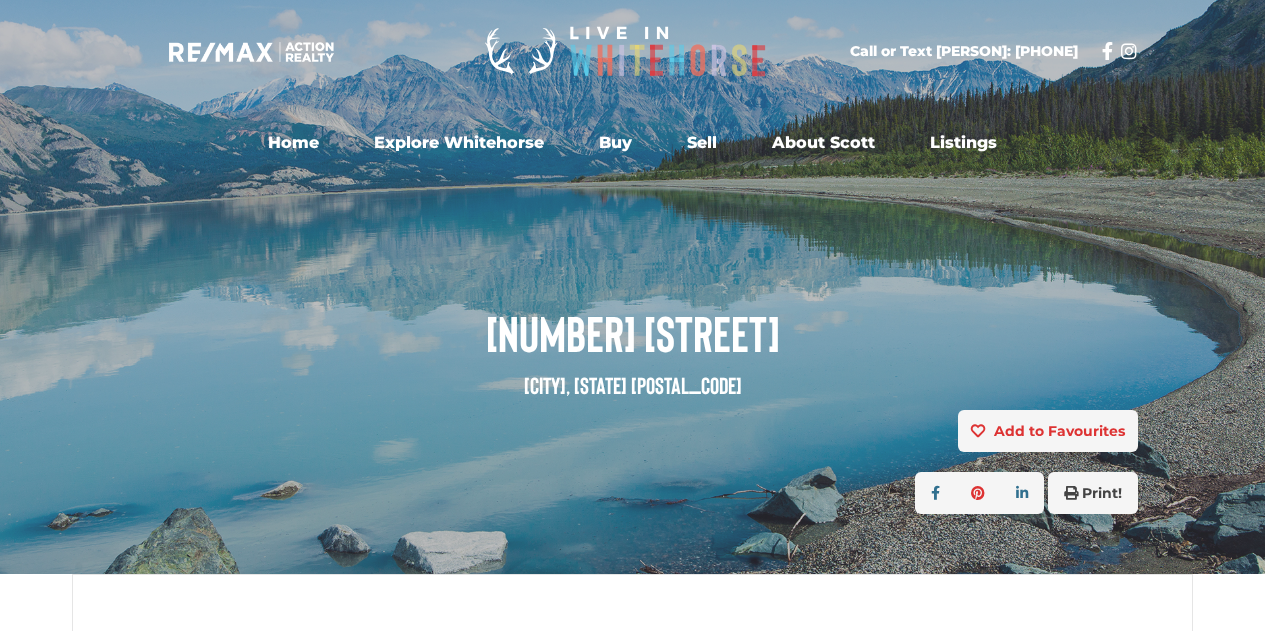 scroll, scrollTop: 0, scrollLeft: 0, axis: both 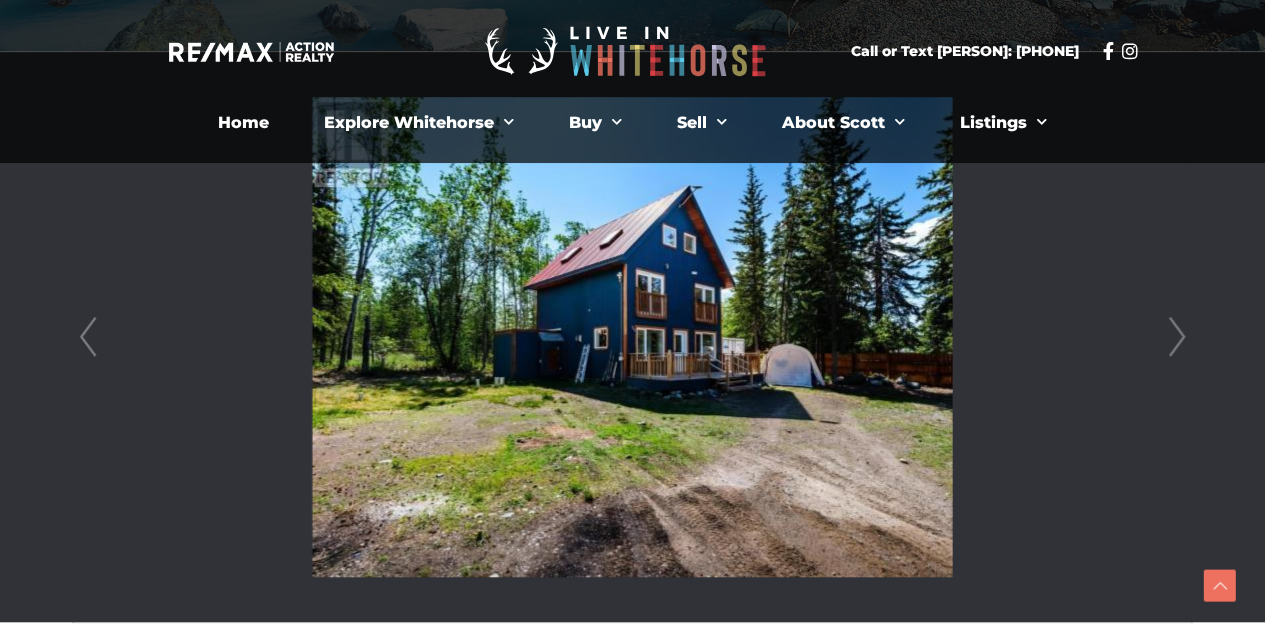 click on "Next" at bounding box center (1177, 337) 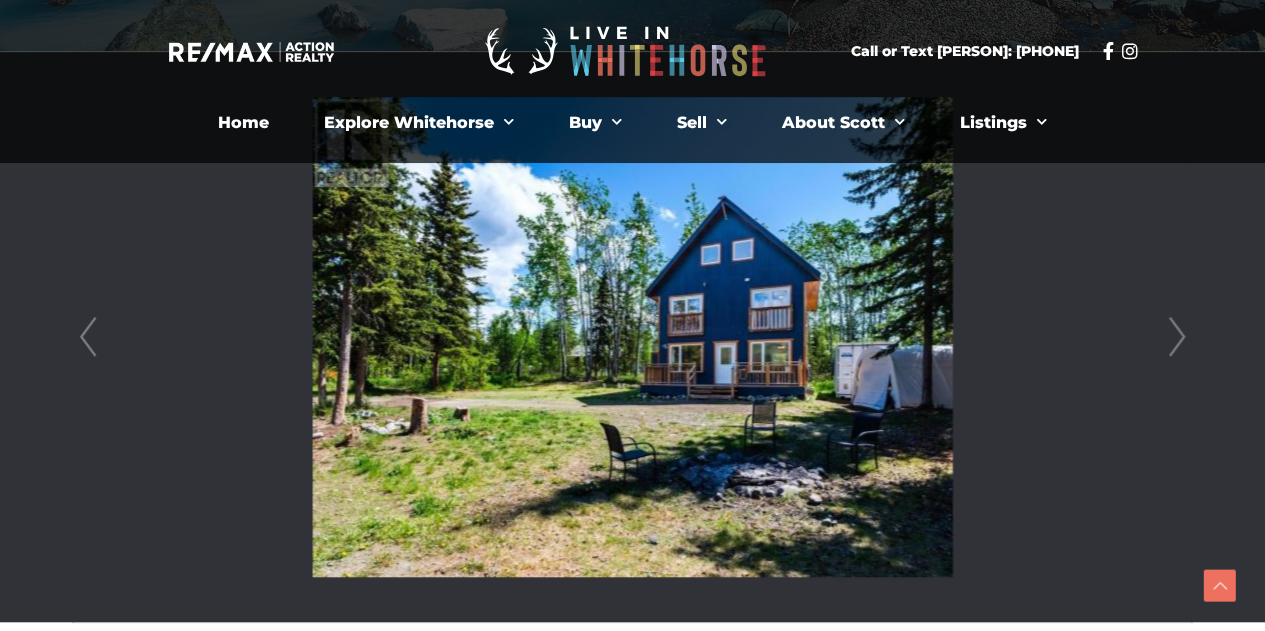 click on "Next" at bounding box center [1177, 337] 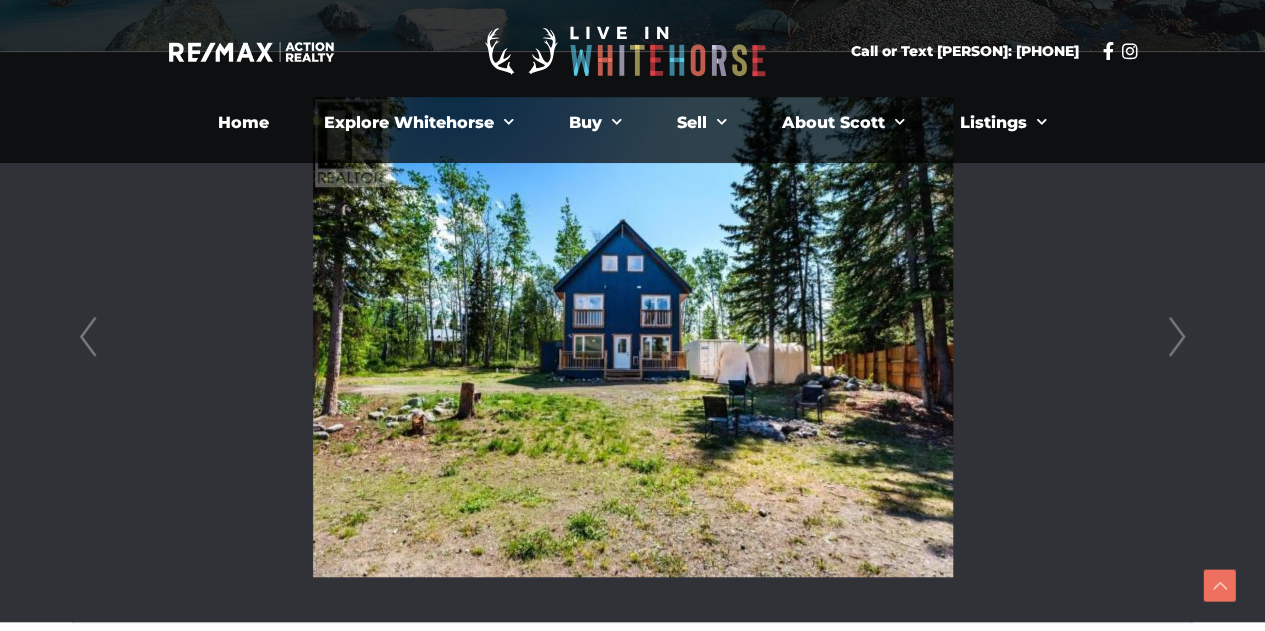 click on "Next" at bounding box center (1177, 337) 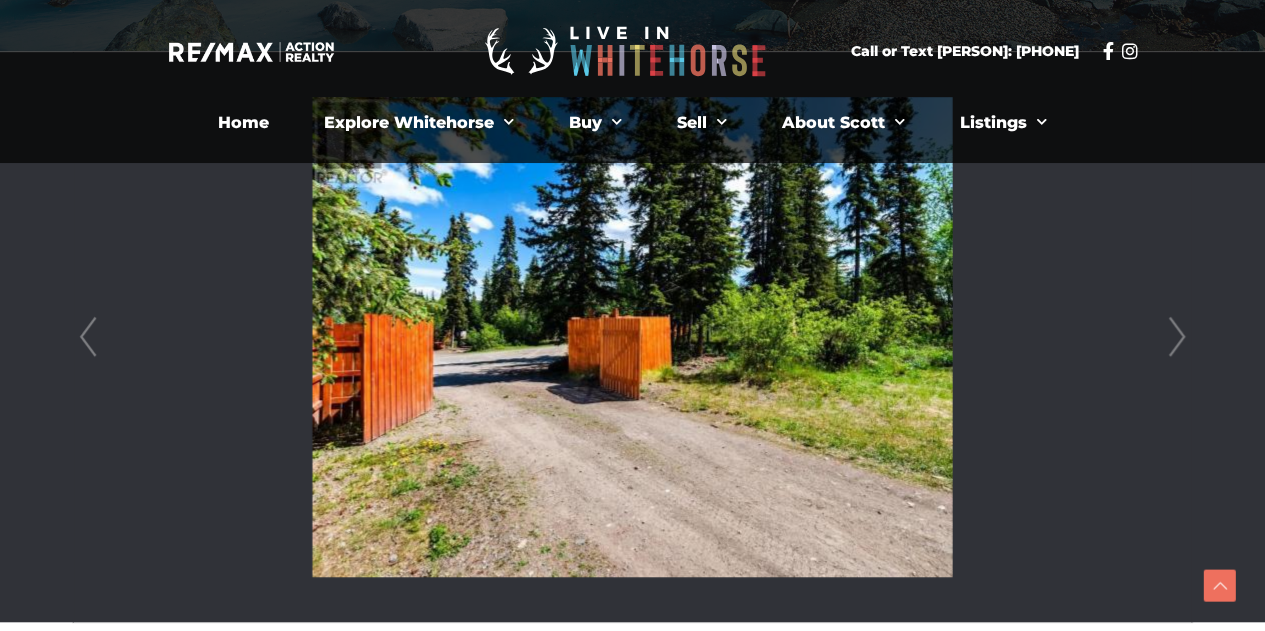 click on "Next" at bounding box center (1177, 337) 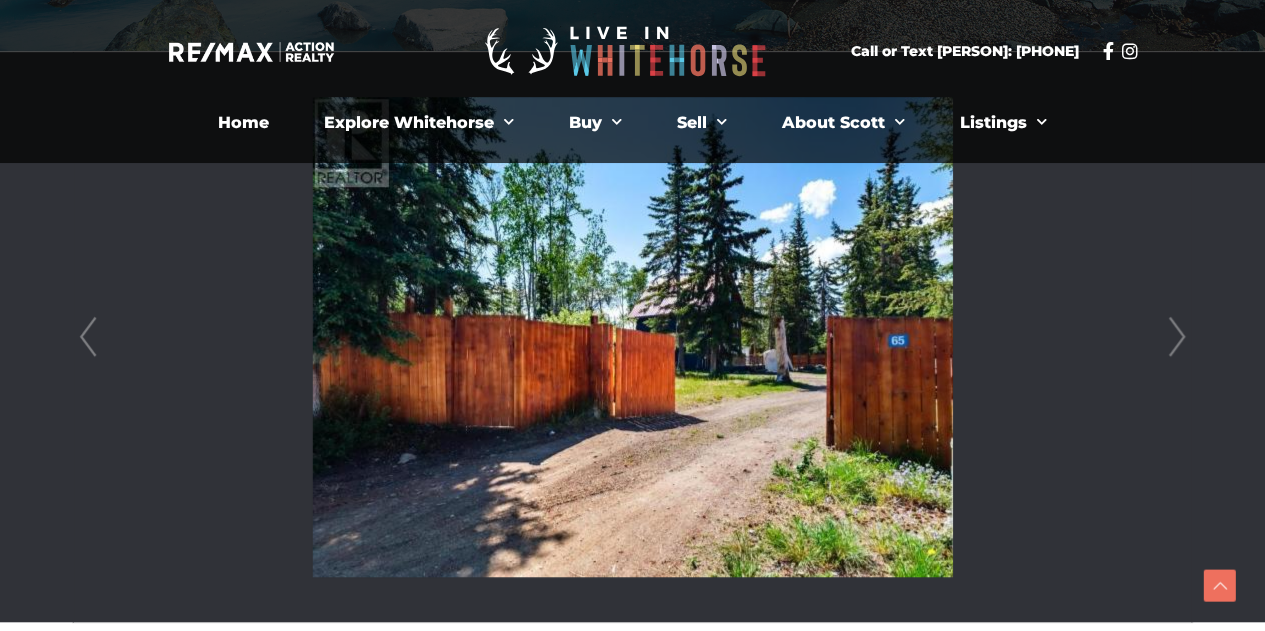 click on "Next" at bounding box center [1177, 337] 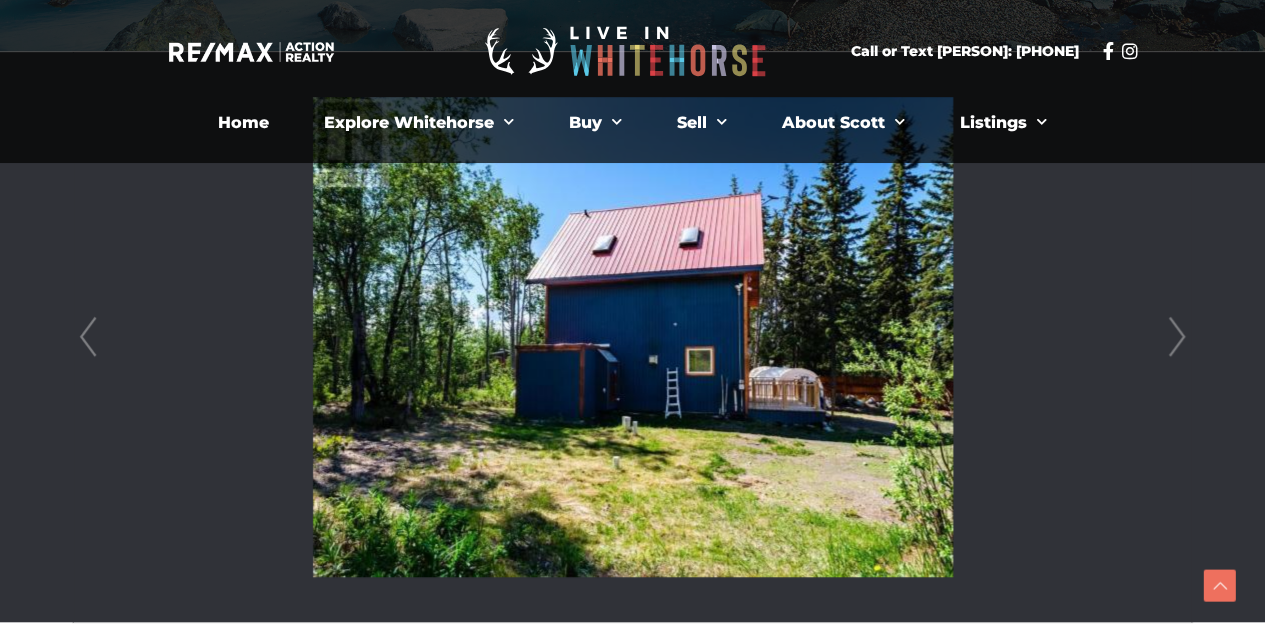 click on "Next" at bounding box center (1177, 337) 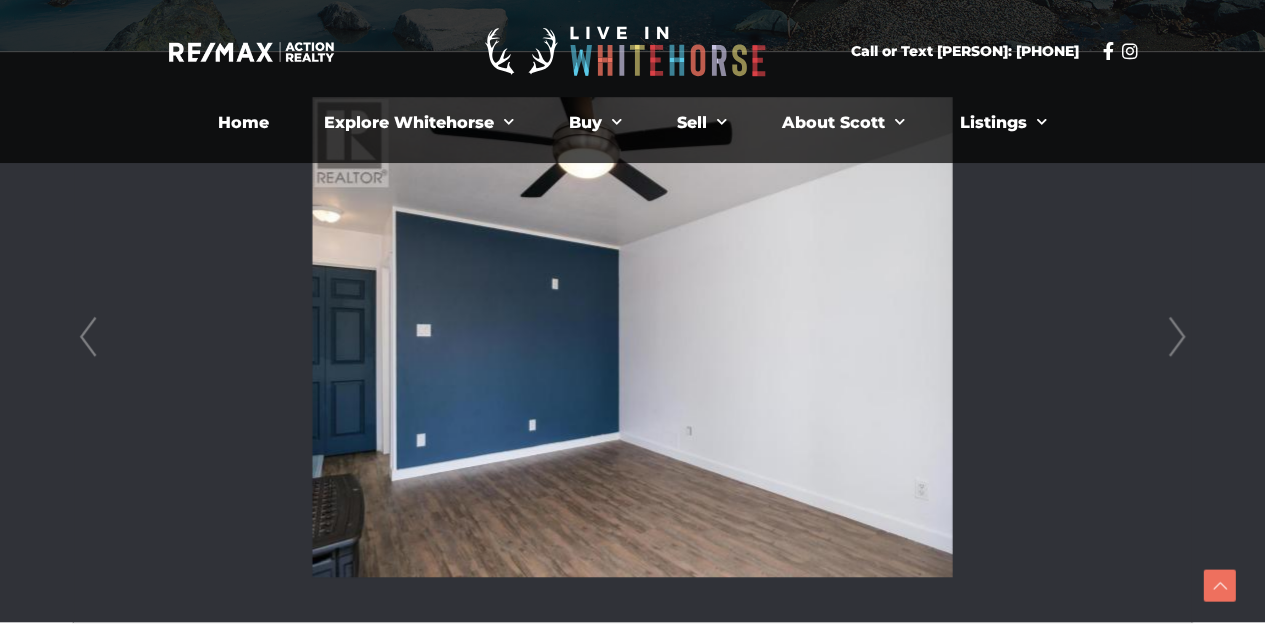 click on "Next" at bounding box center (1177, 337) 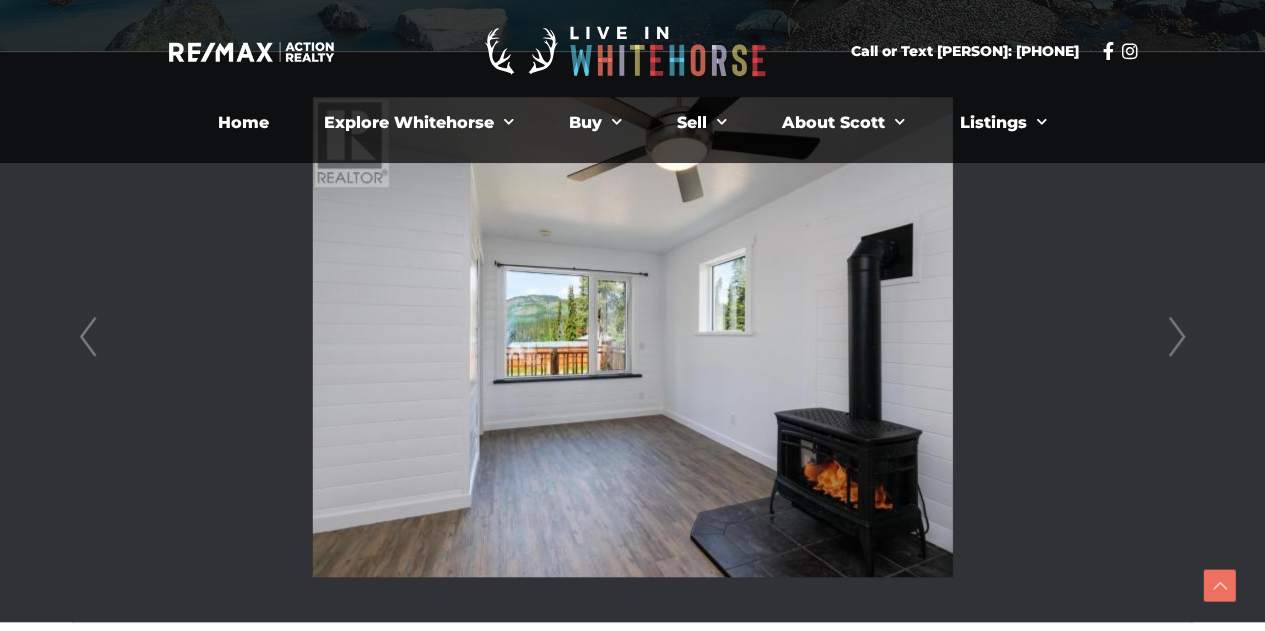click on "Next" at bounding box center (1177, 337) 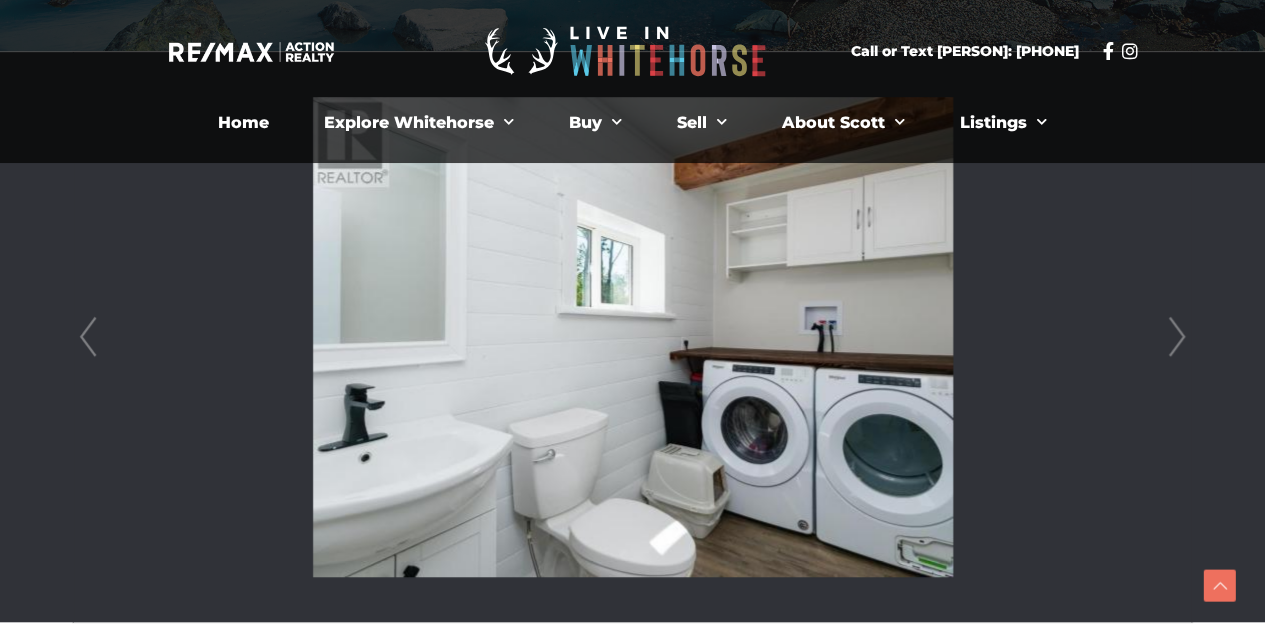 click on "Next" at bounding box center (1177, 337) 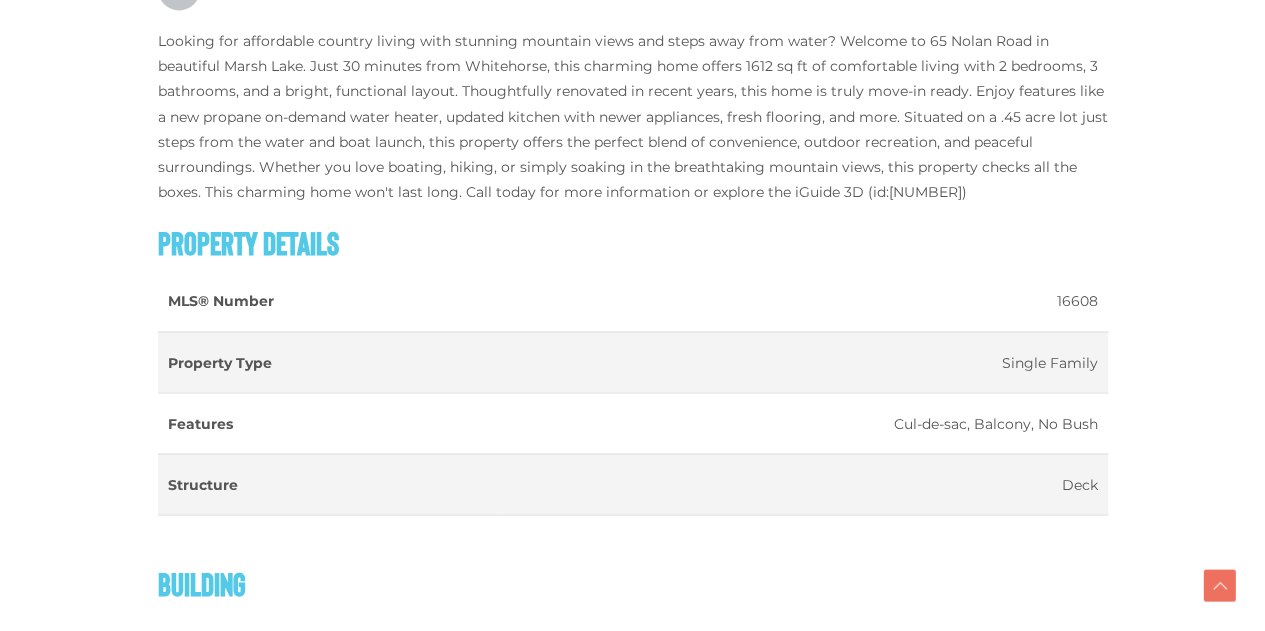 scroll, scrollTop: 1280, scrollLeft: 0, axis: vertical 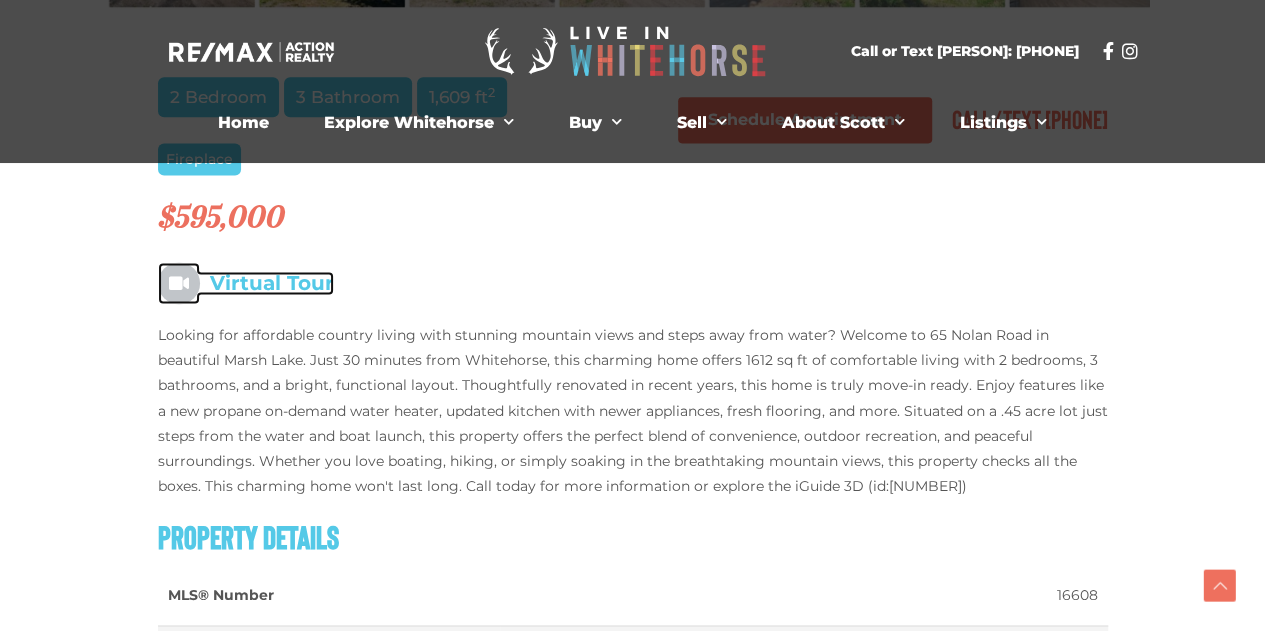 click on "Virtual Tour" at bounding box center [272, 283] 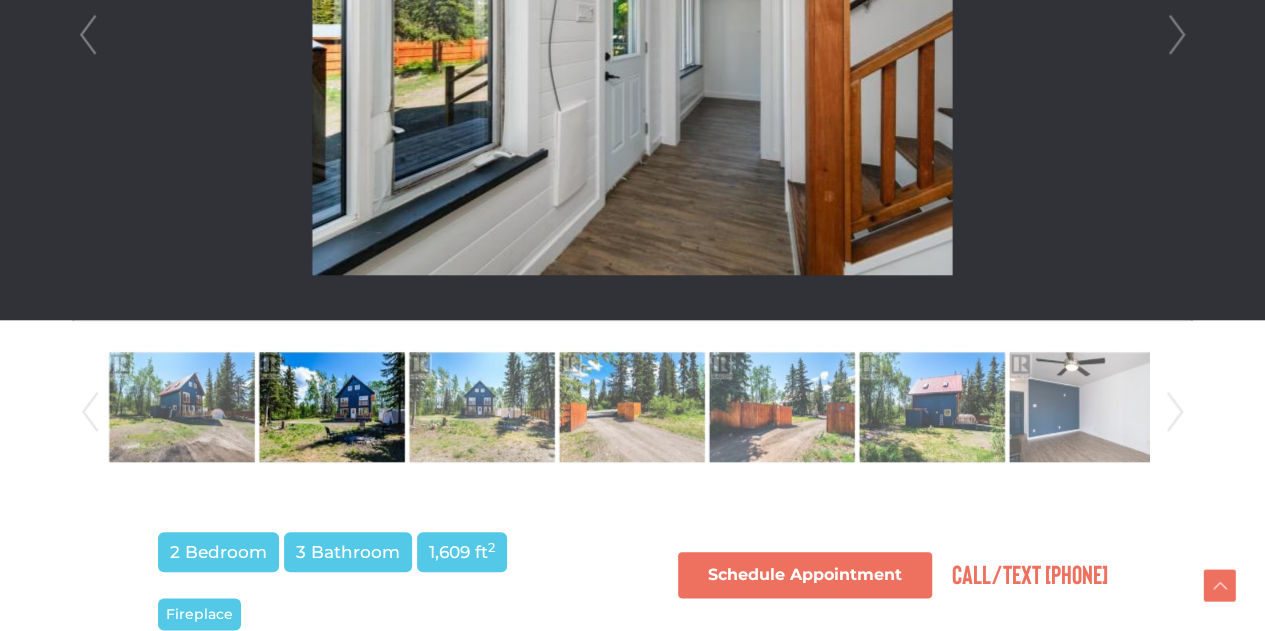 scroll, scrollTop: 827, scrollLeft: 0, axis: vertical 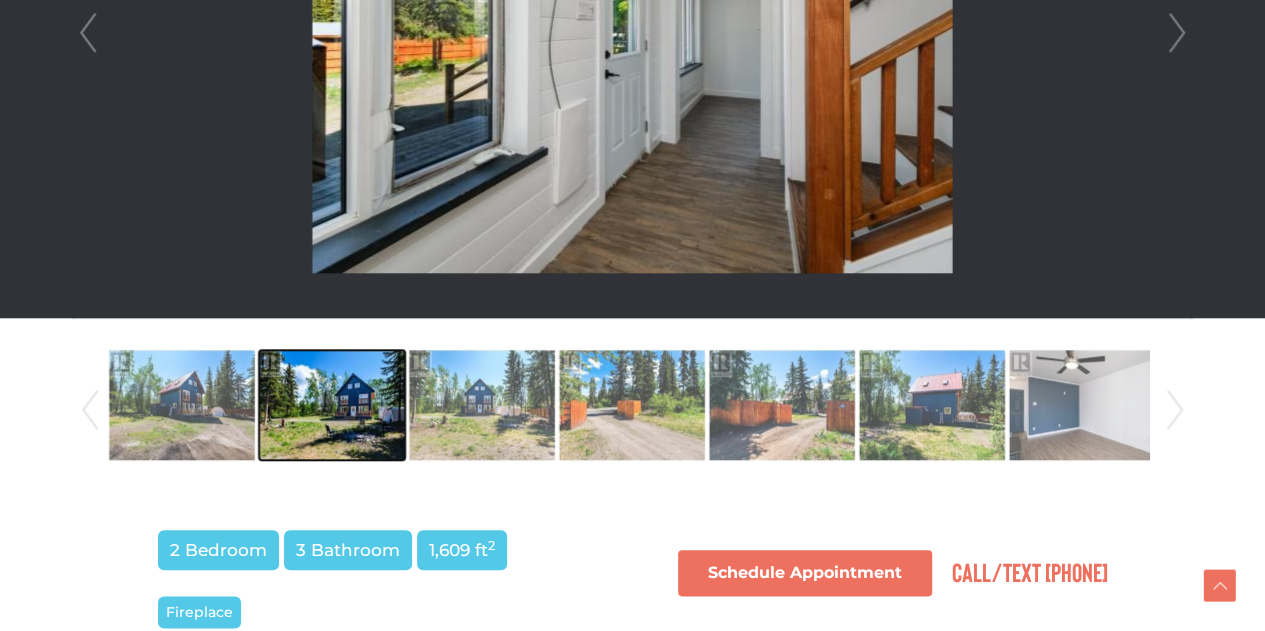 click at bounding box center [332, 405] 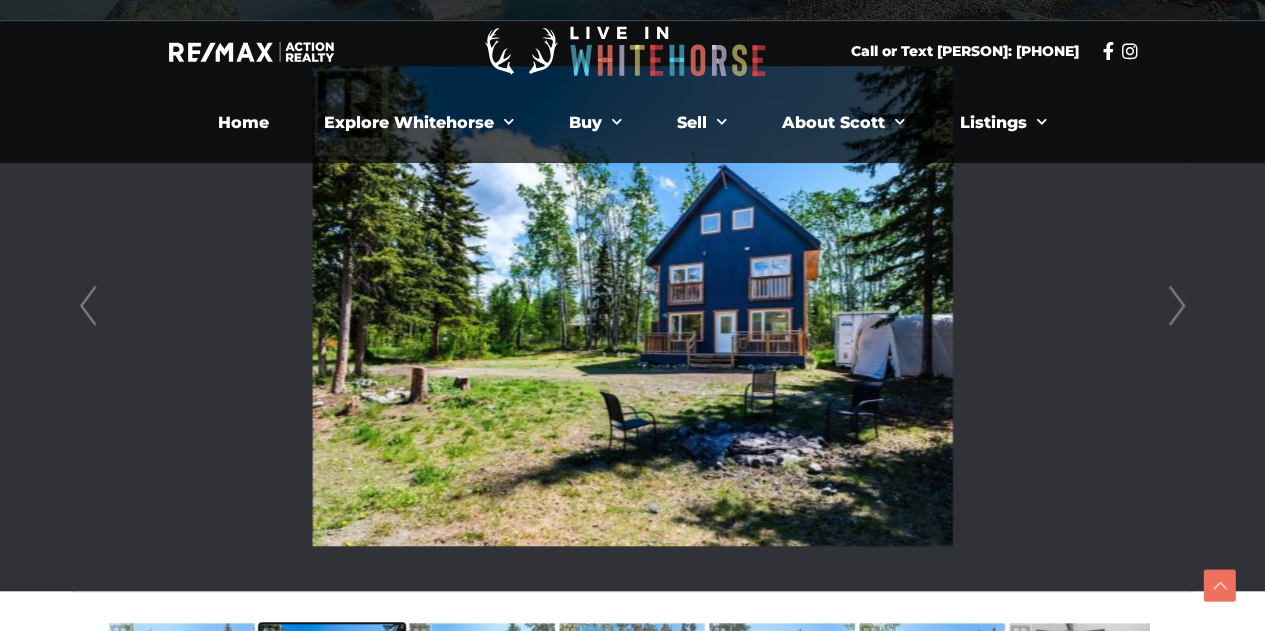 scroll, scrollTop: 553, scrollLeft: 0, axis: vertical 